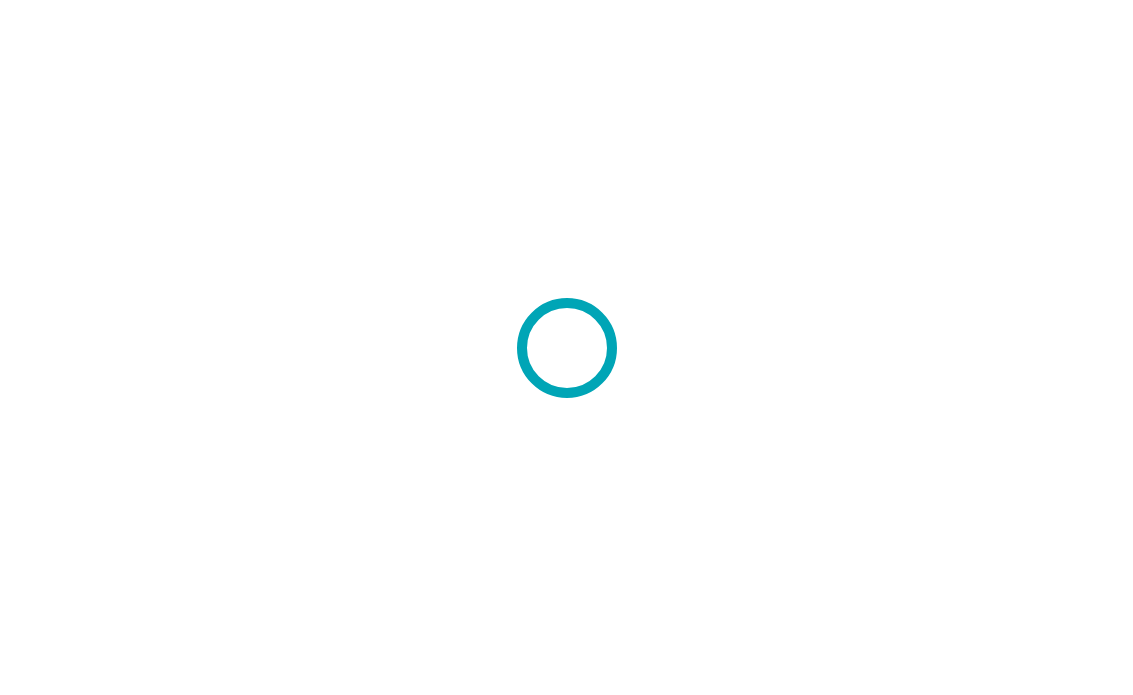 scroll, scrollTop: 0, scrollLeft: 0, axis: both 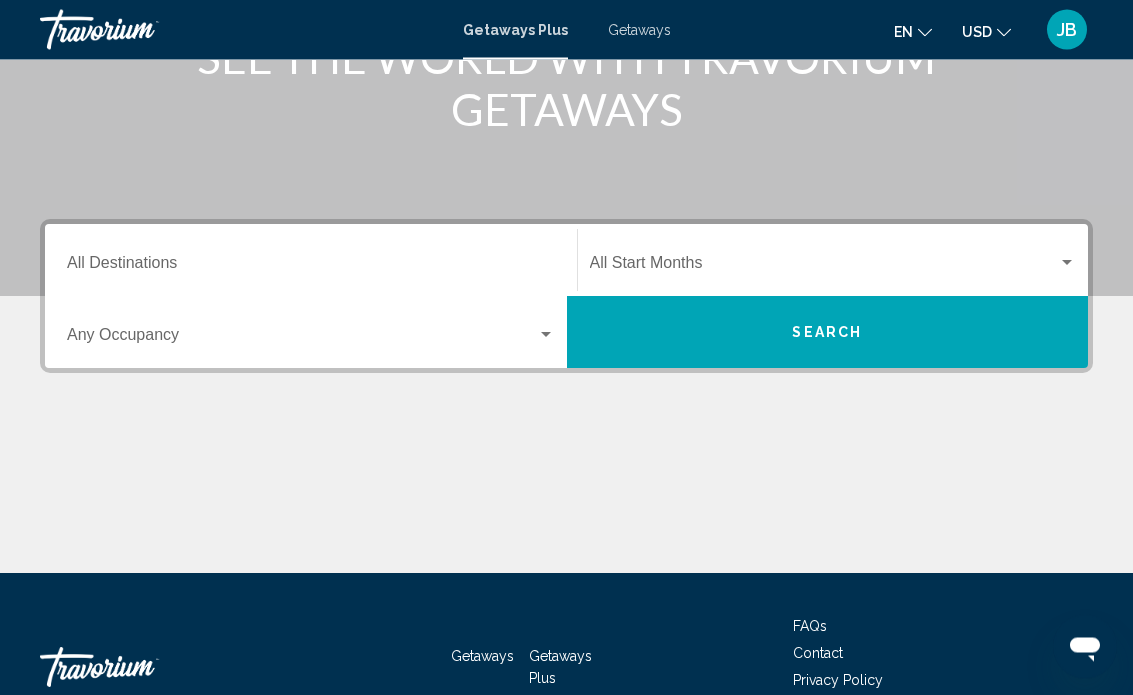 click on "Destination All Destinations" at bounding box center (311, 268) 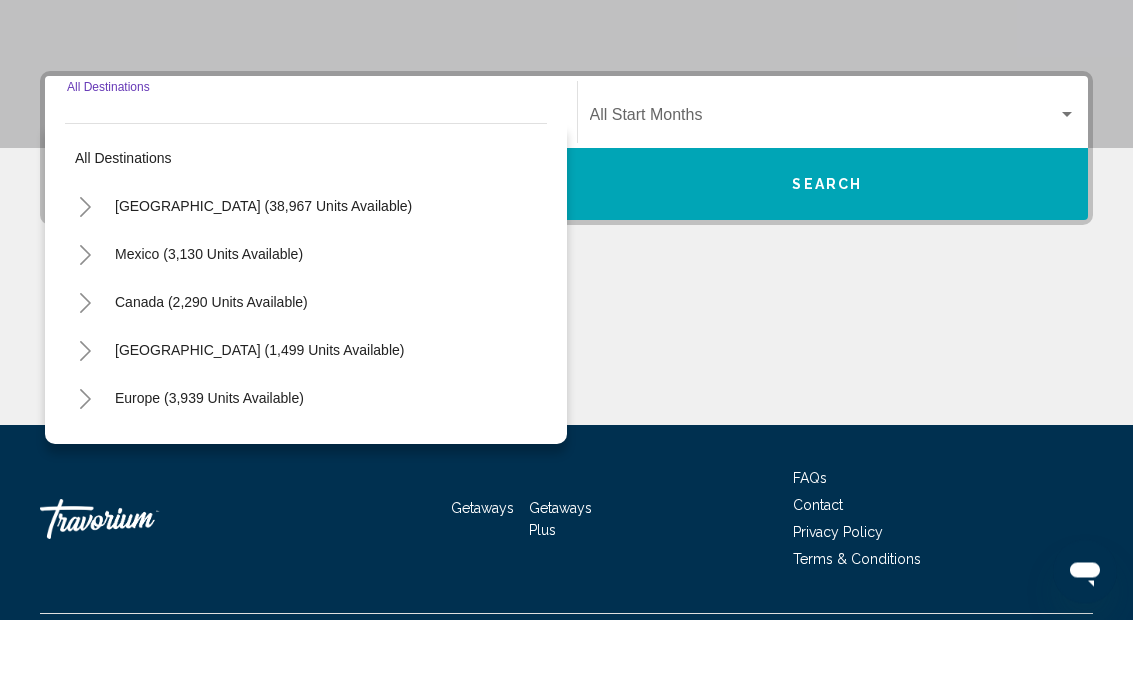 scroll, scrollTop: 383, scrollLeft: 0, axis: vertical 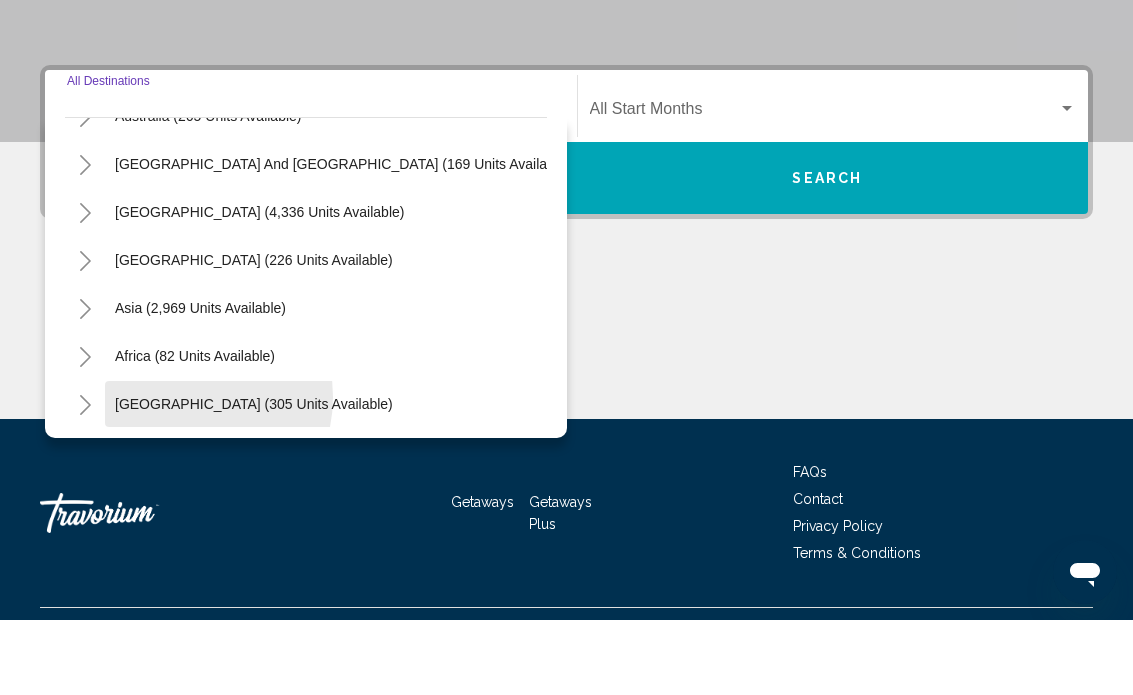 click on "[GEOGRAPHIC_DATA] (305 units available)" 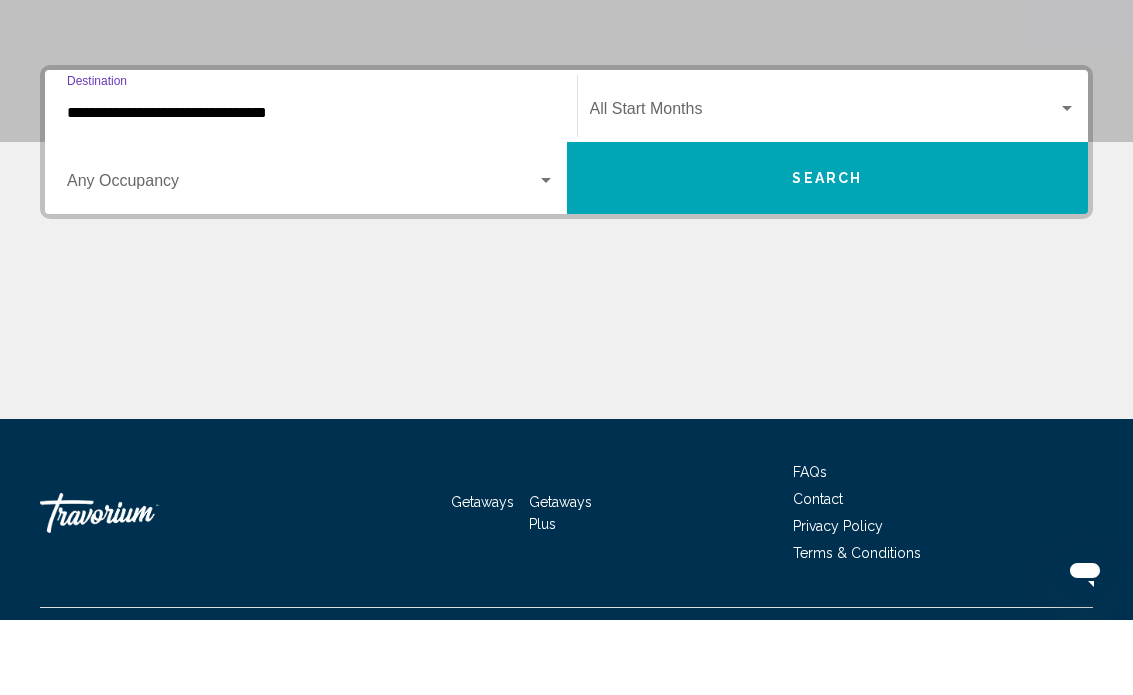 click on "Search" at bounding box center [828, 253] 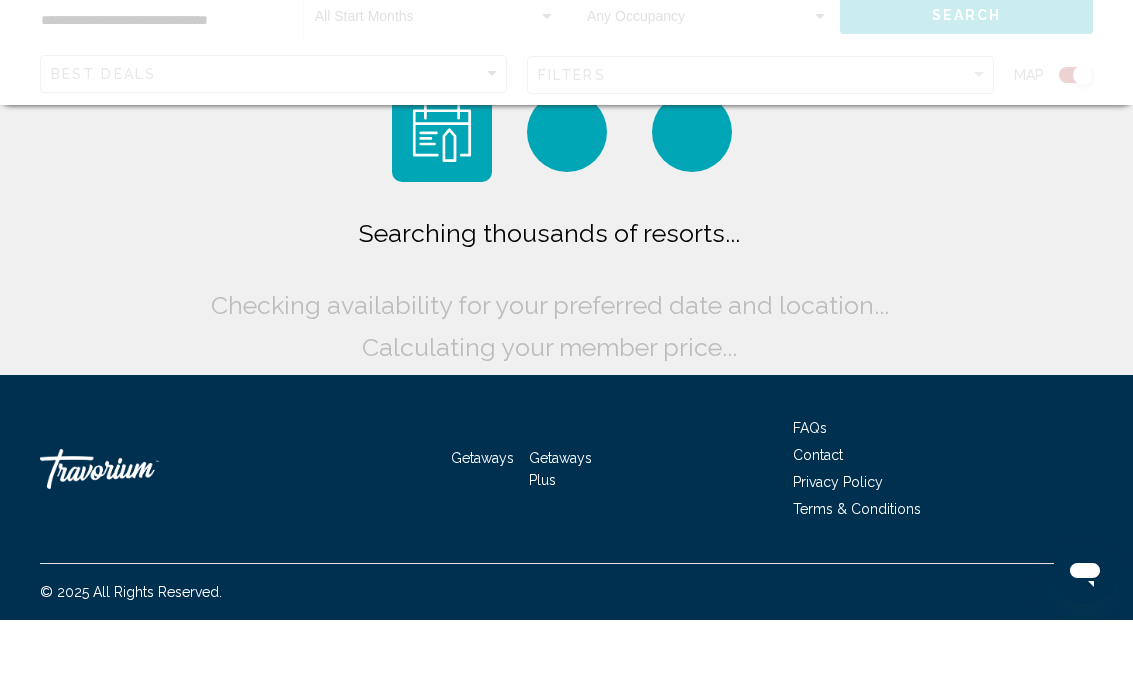 scroll, scrollTop: 0, scrollLeft: 0, axis: both 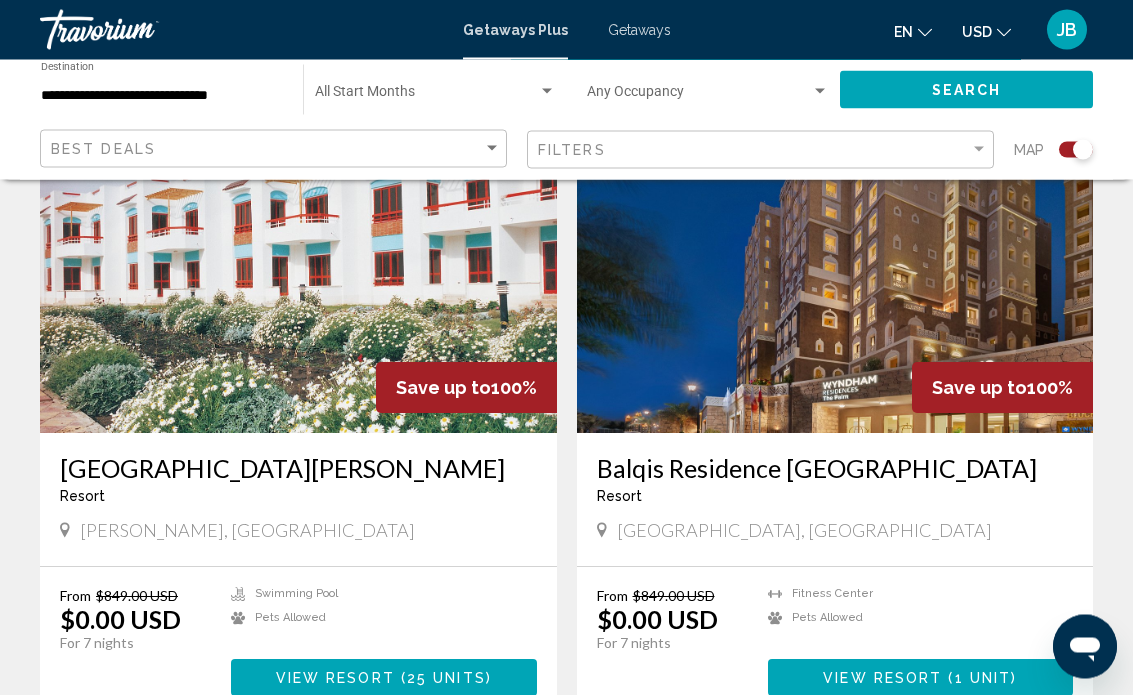 click at bounding box center (835, 274) 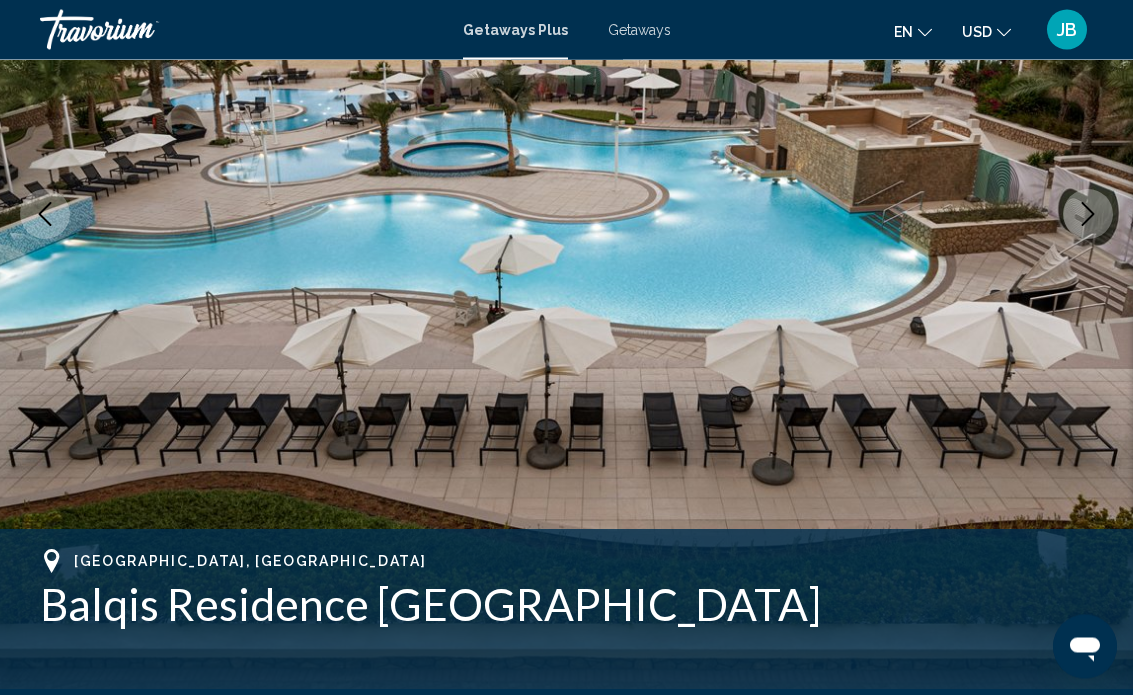 scroll, scrollTop: 283, scrollLeft: 0, axis: vertical 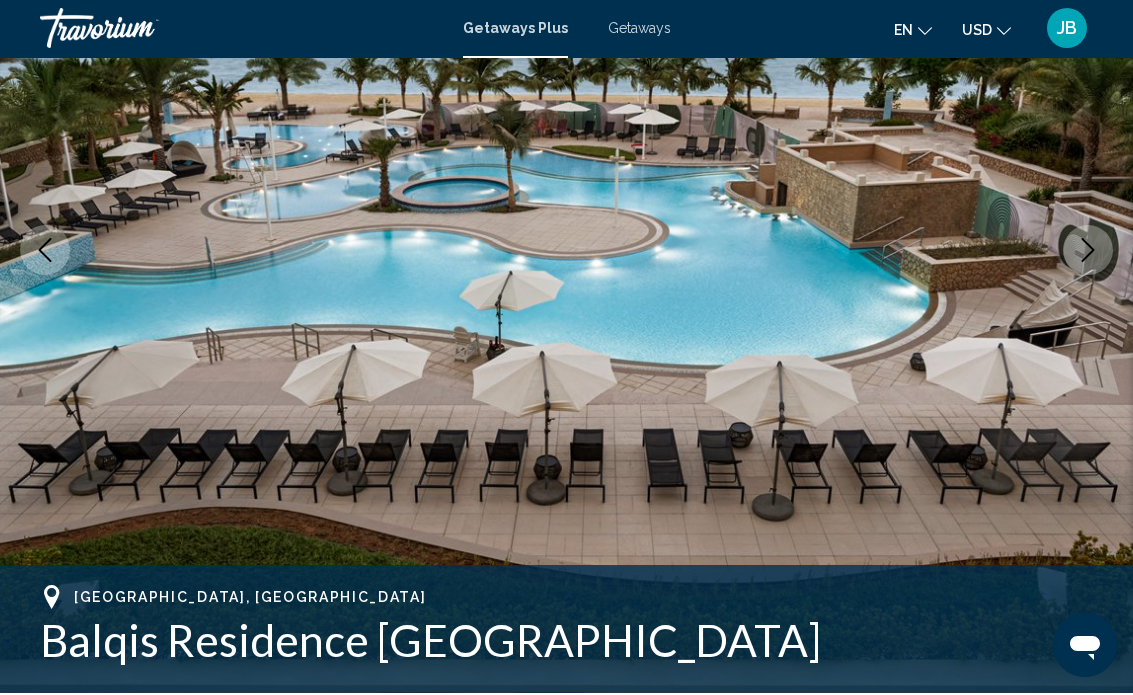 click 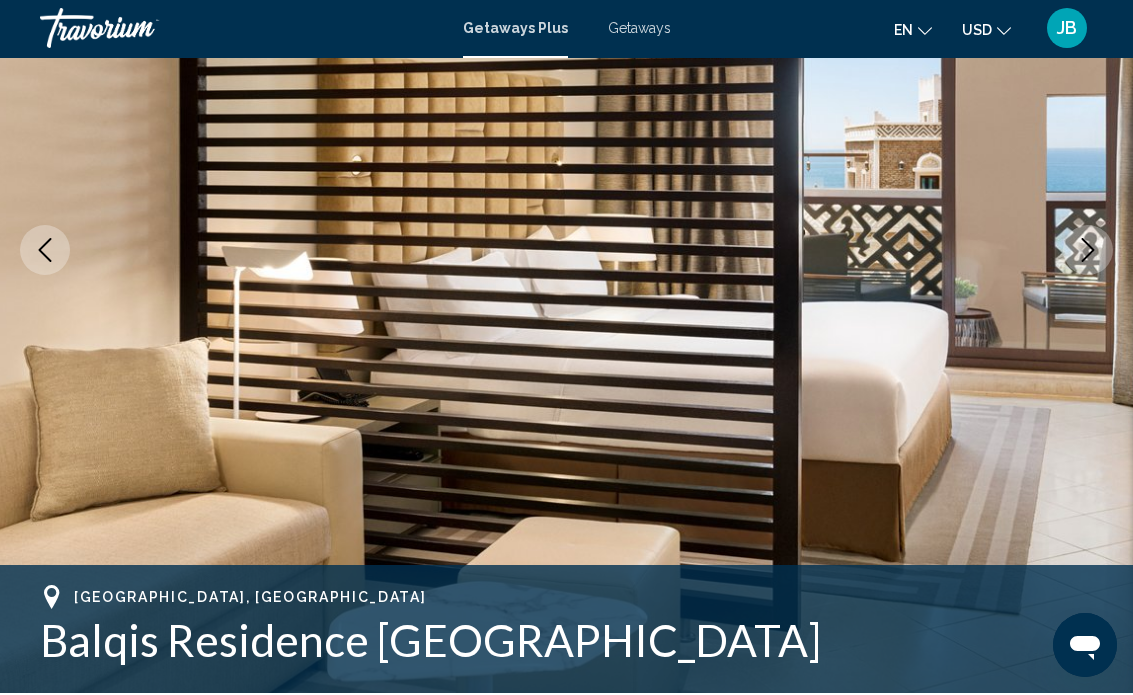 click 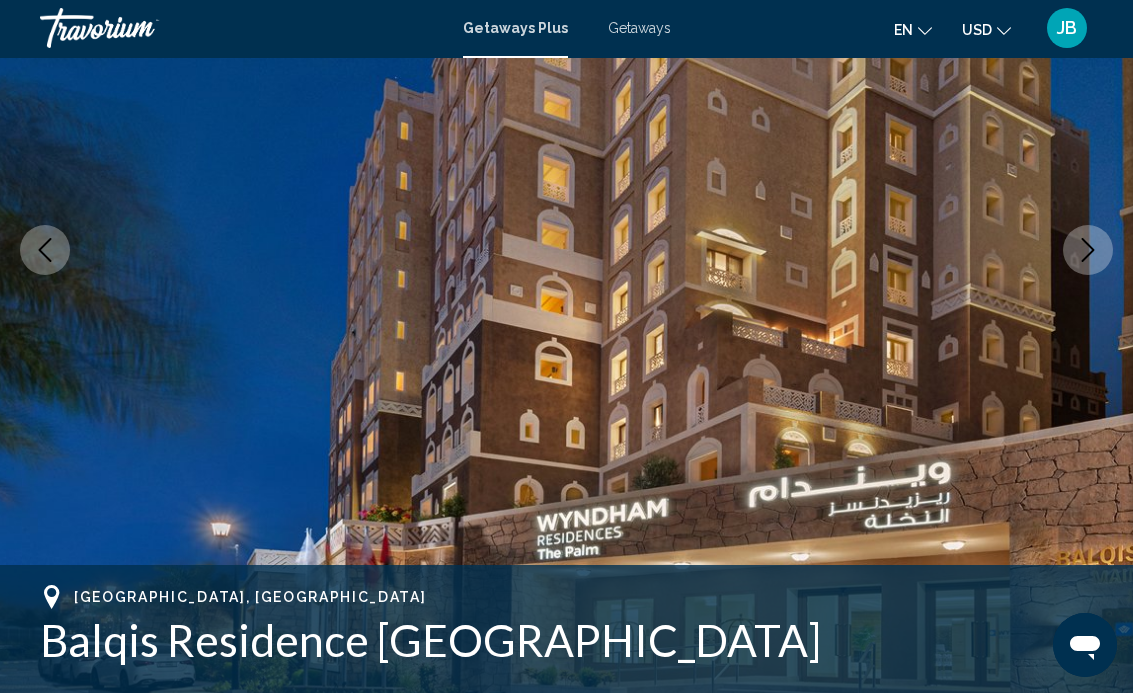 click 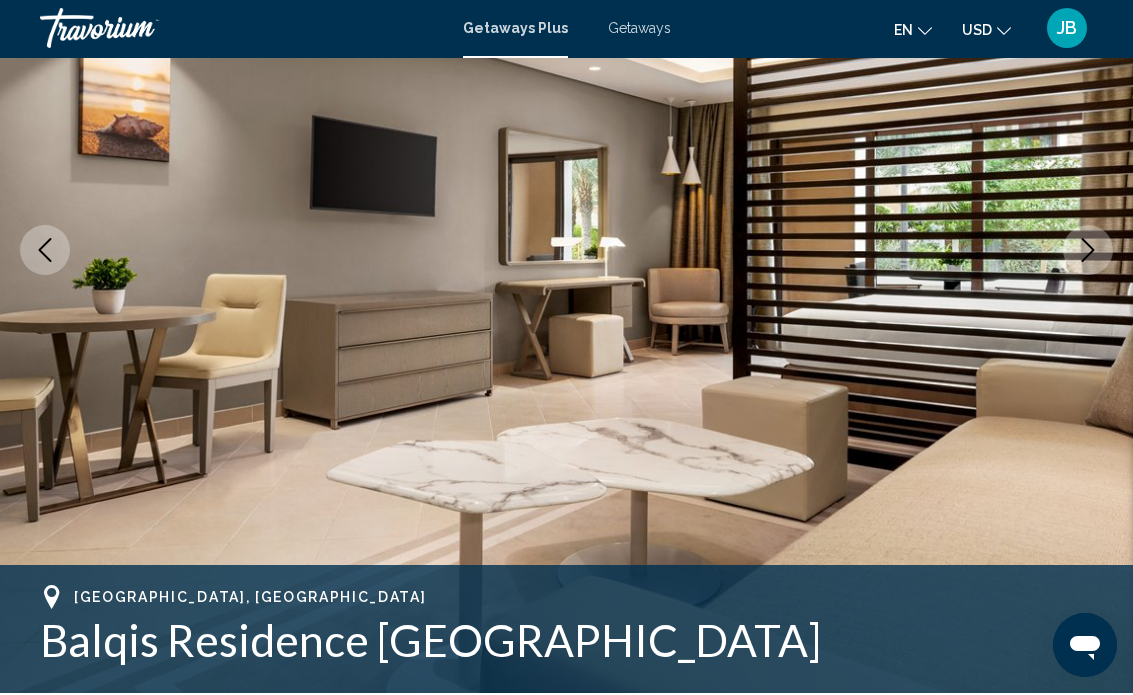 click 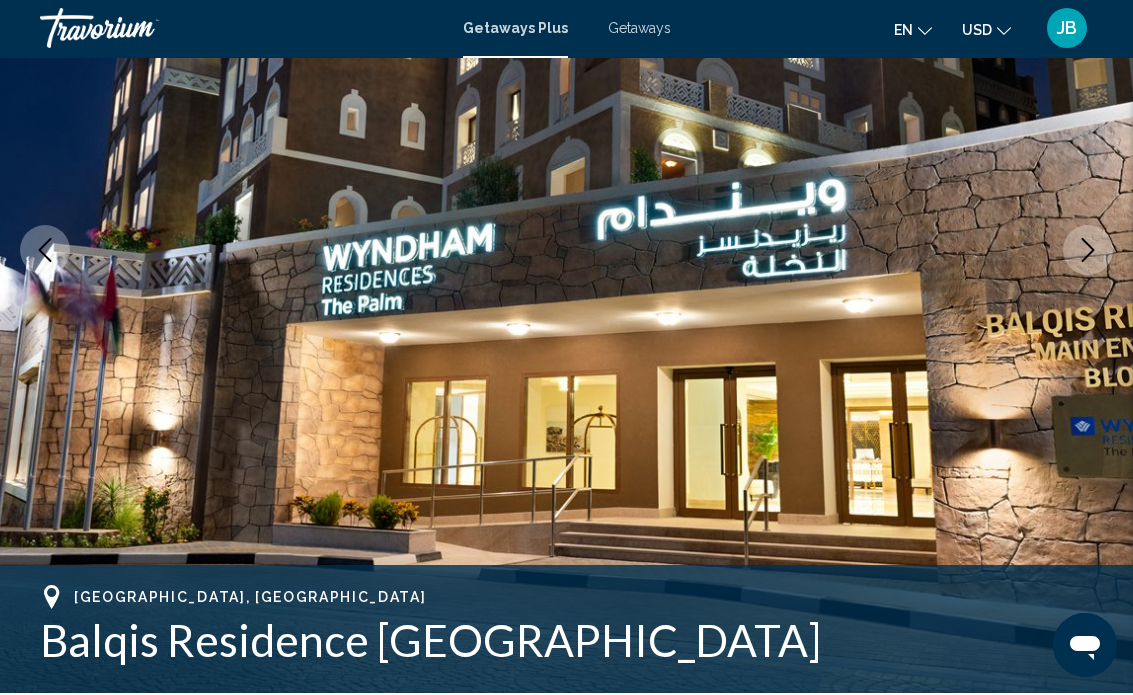click 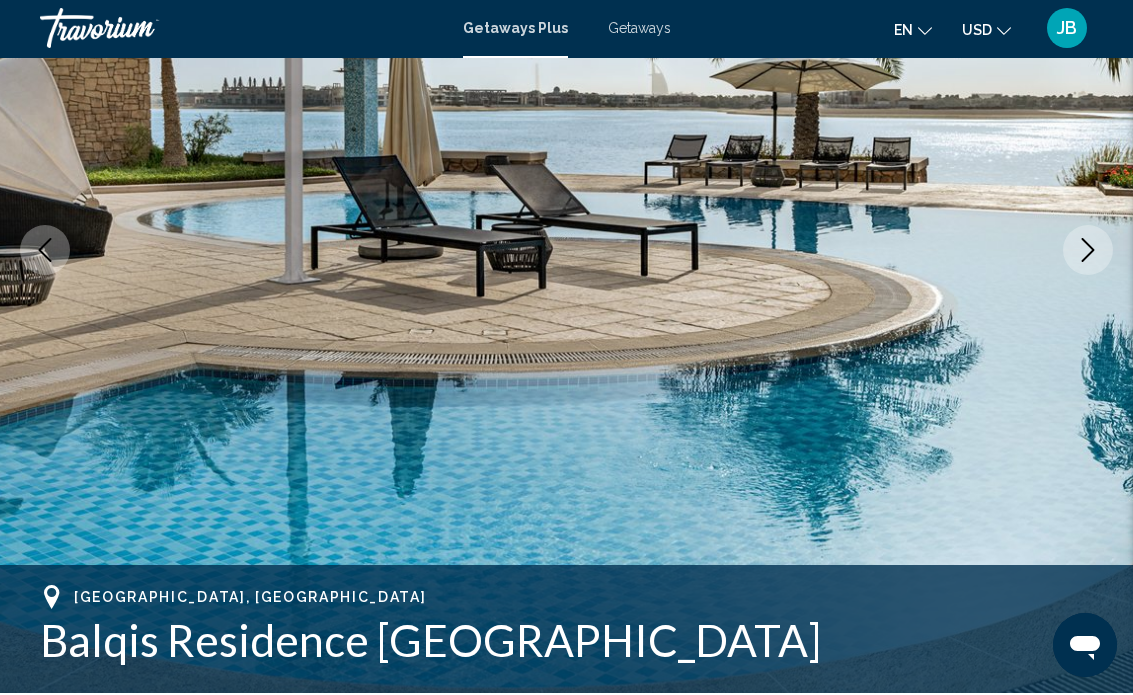 click 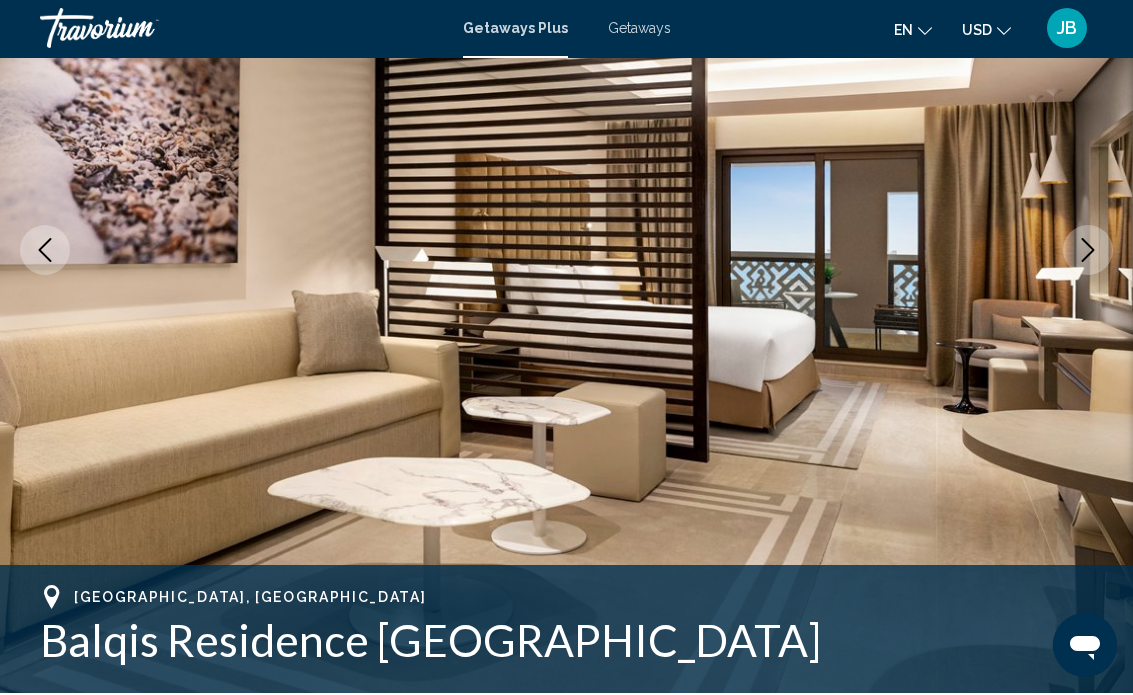 click 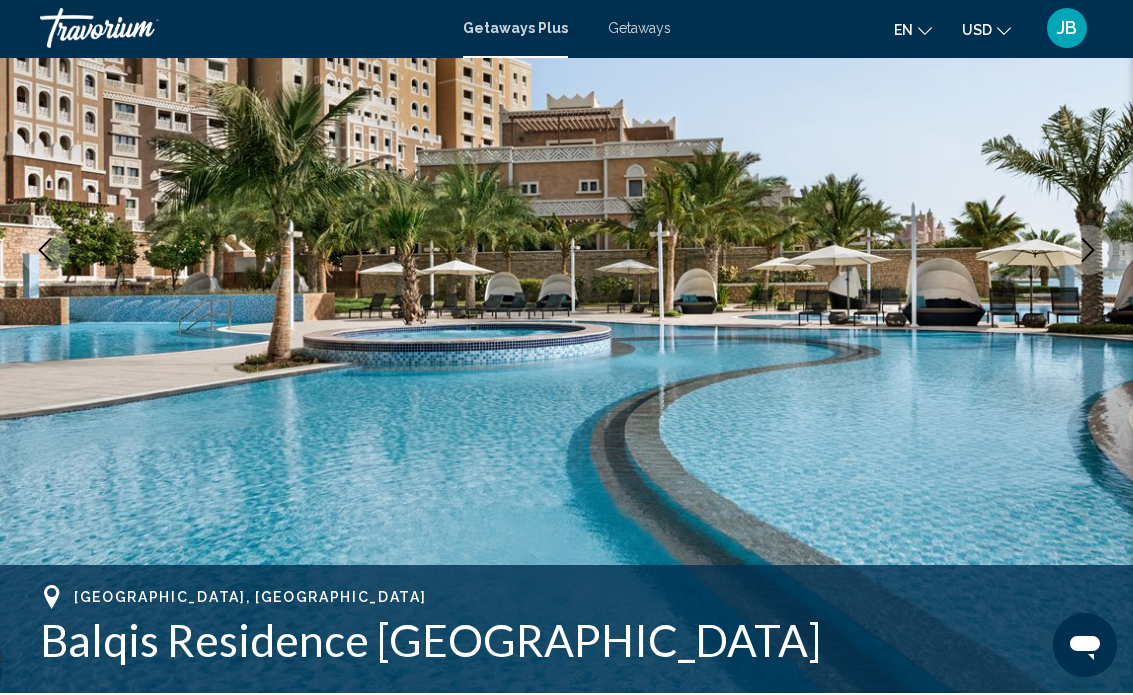 click 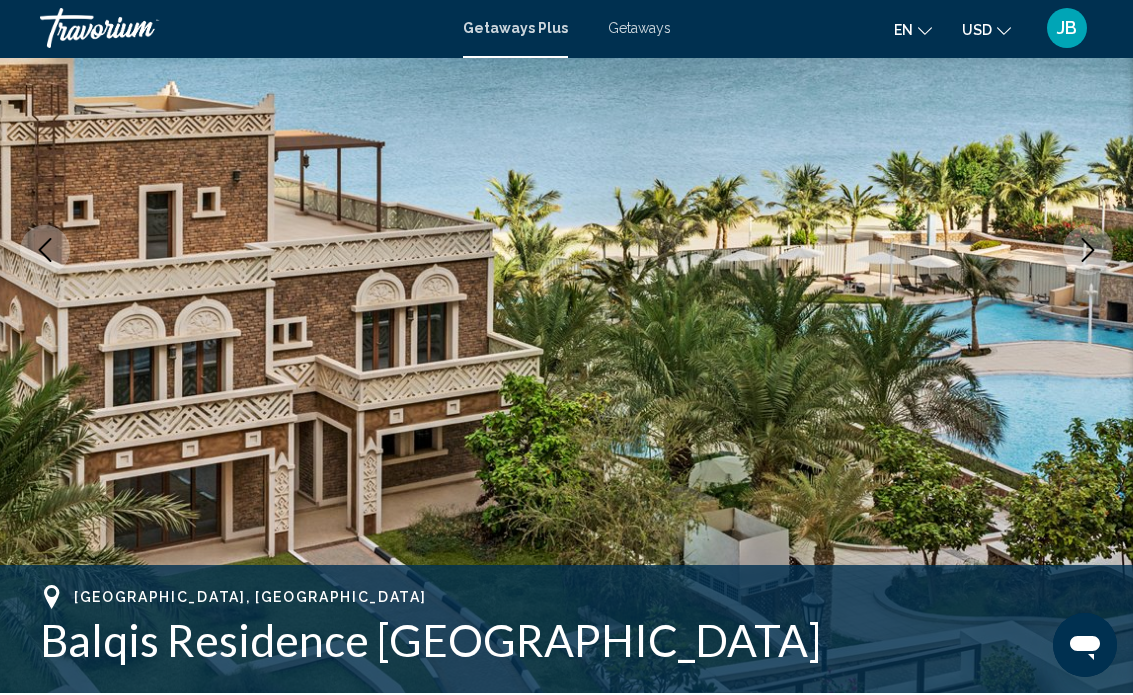 click 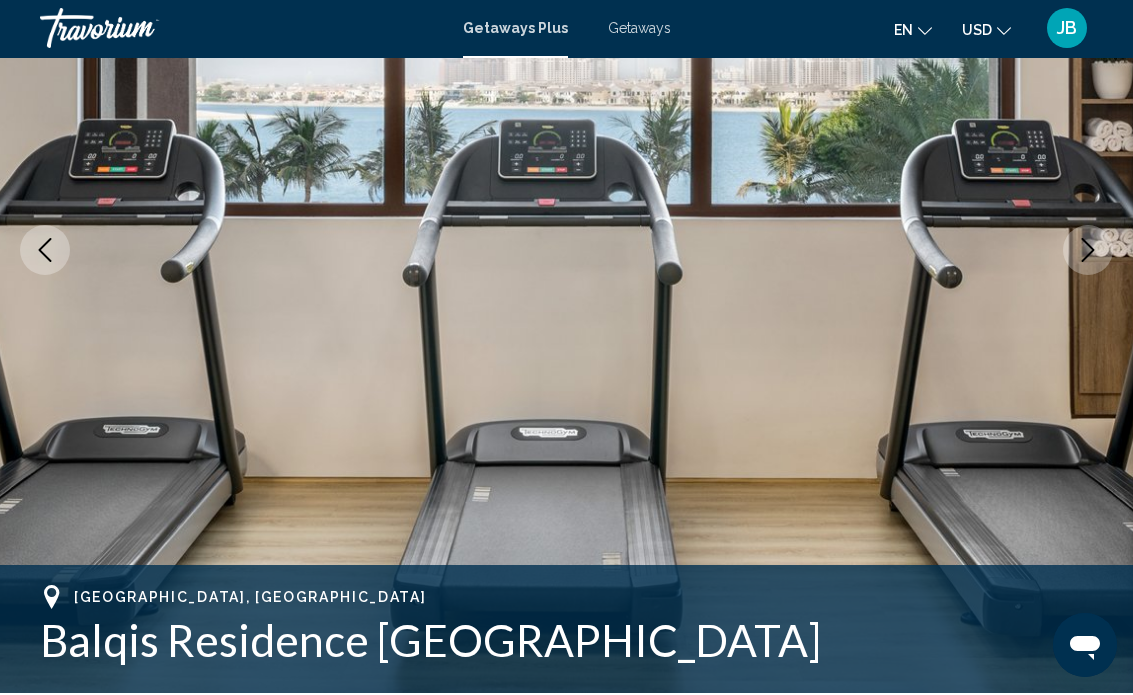 click 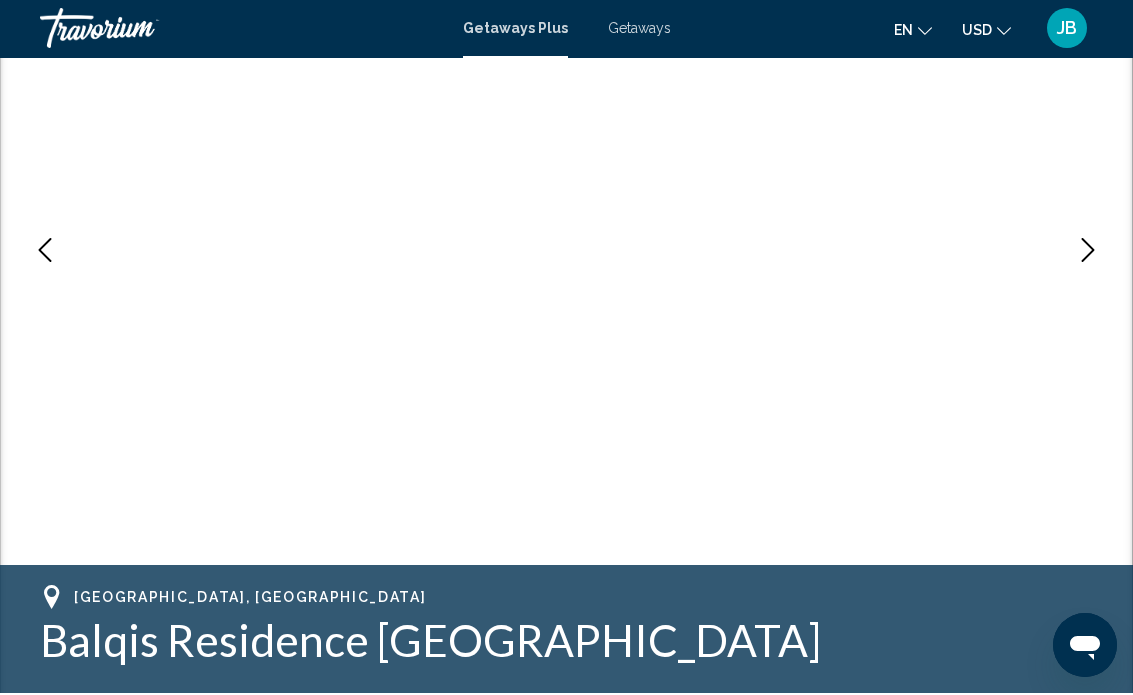 click 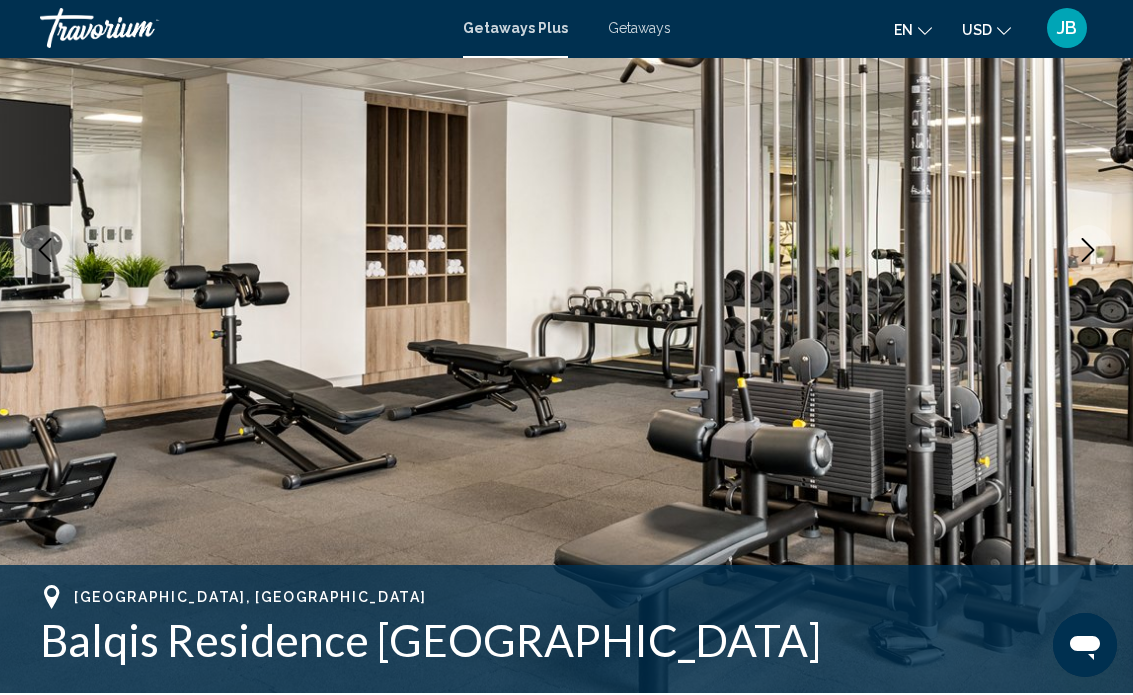 click 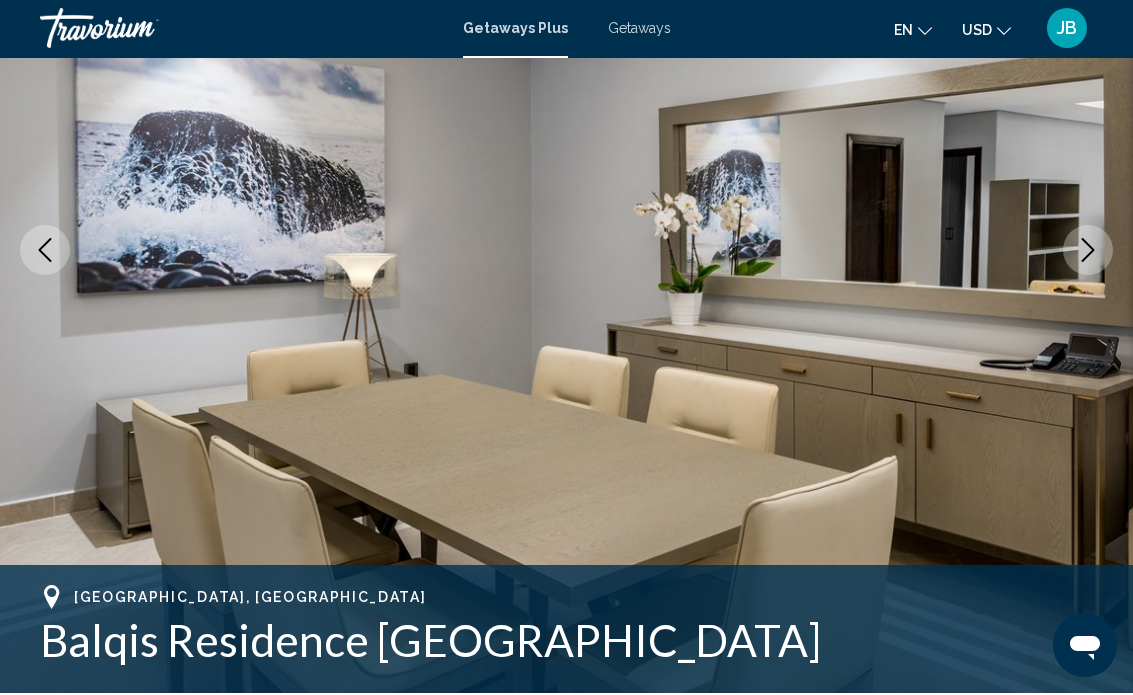click 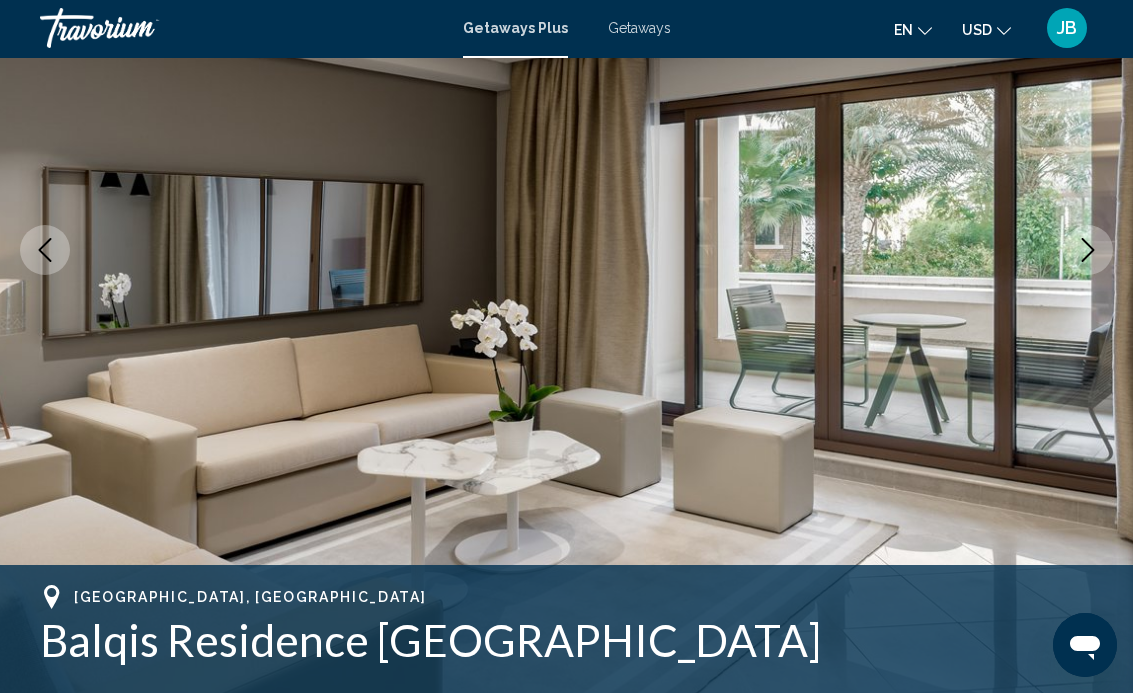 click 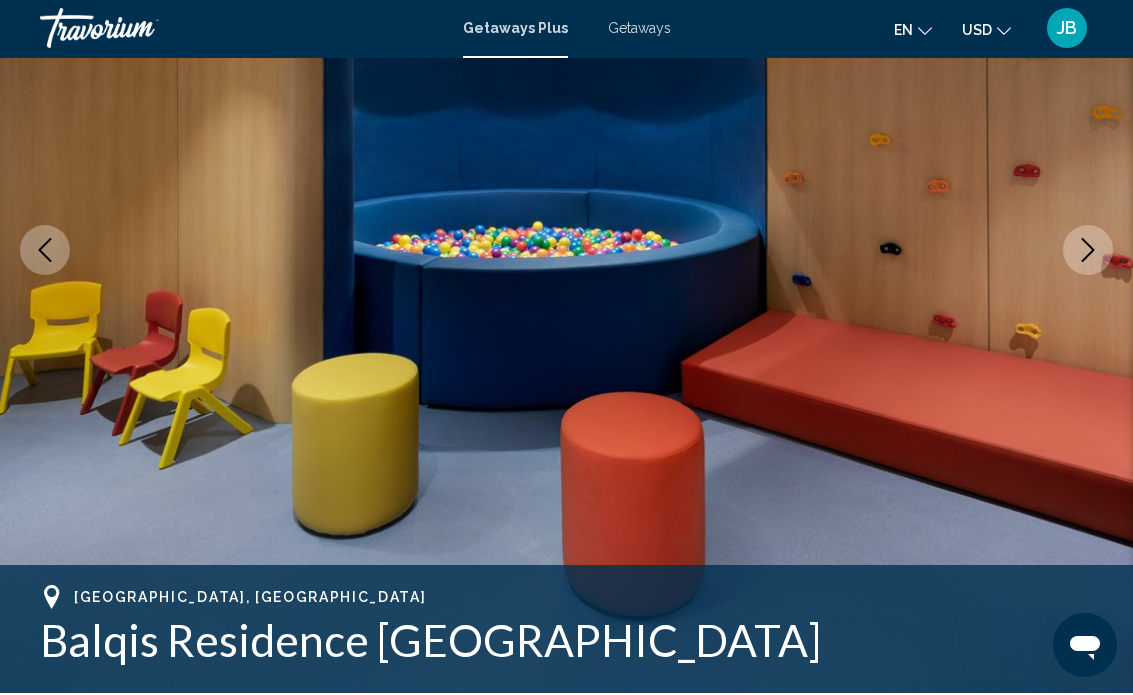 click 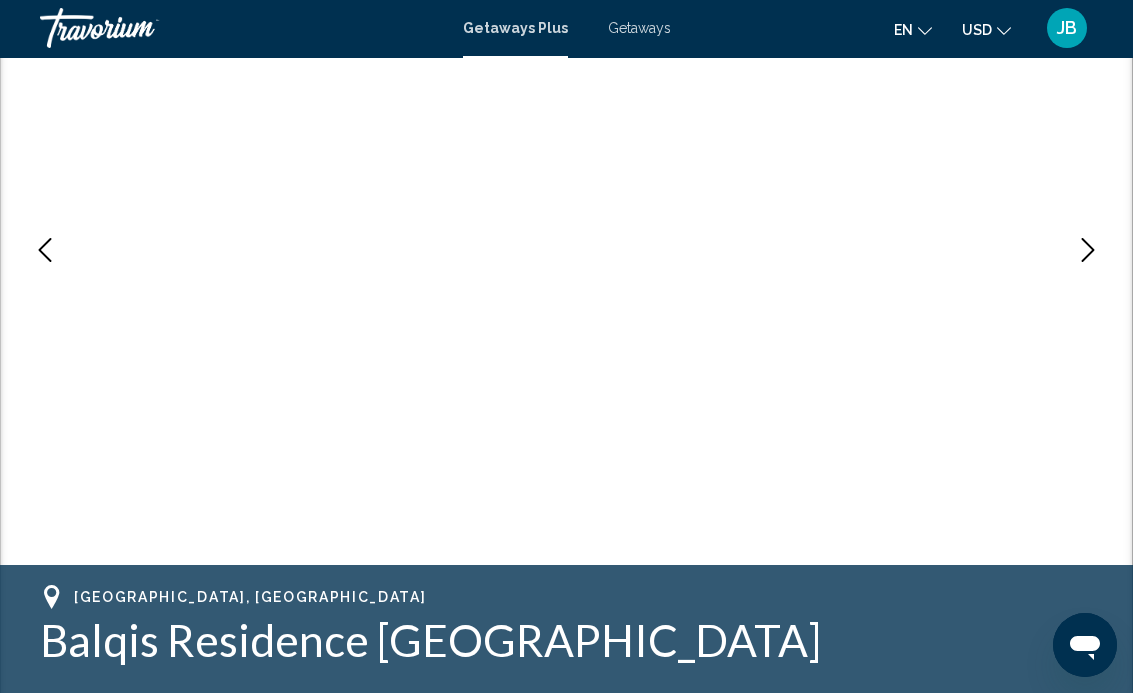 click 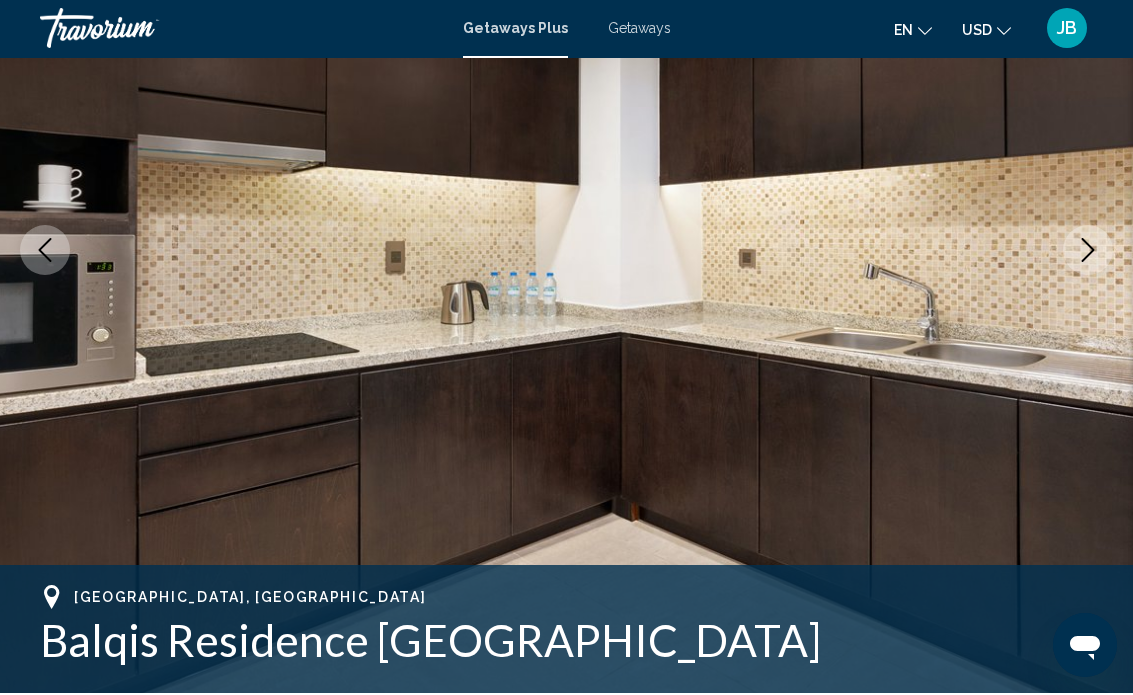 click 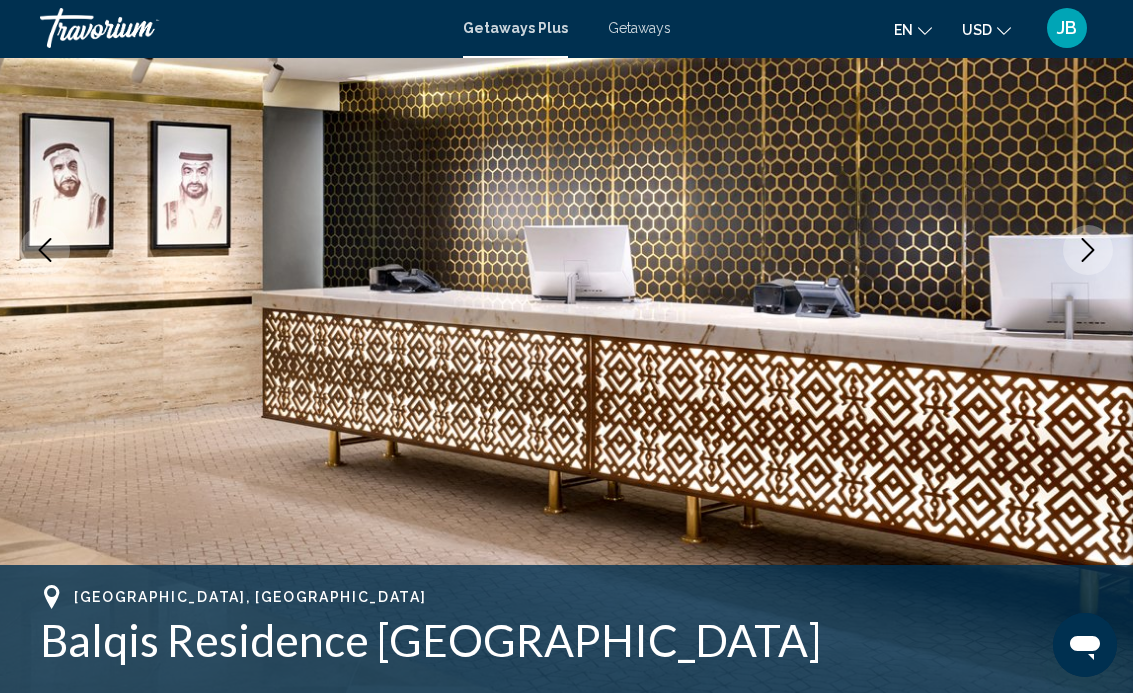 click 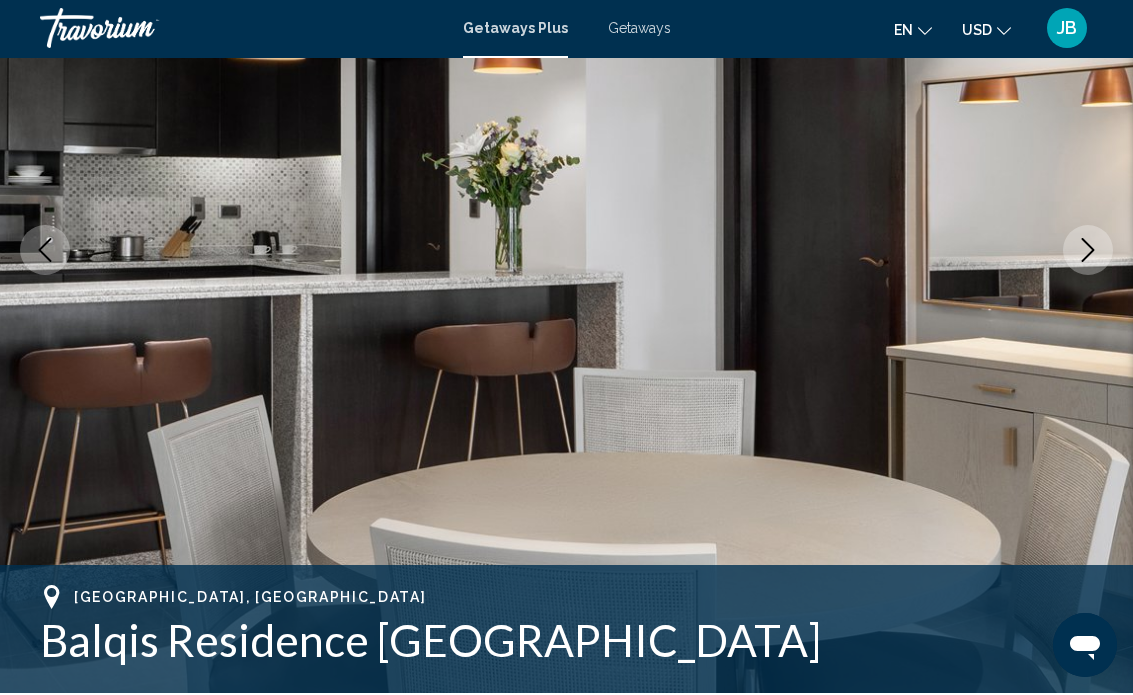 click at bounding box center (45, 252) 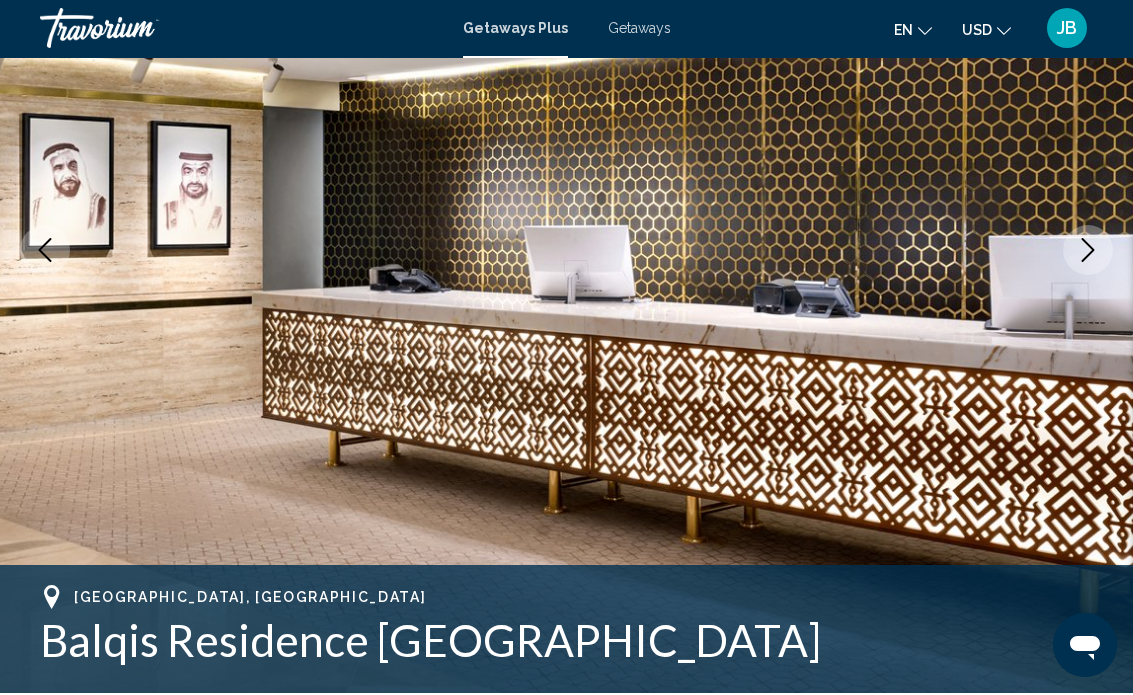 click 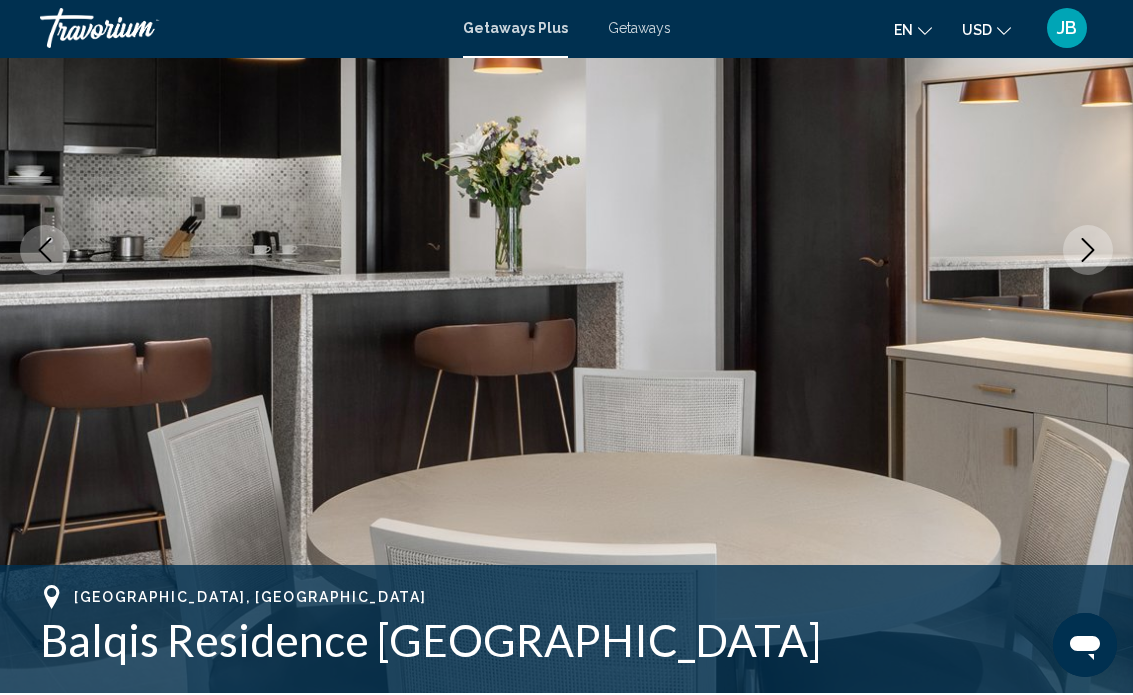 click 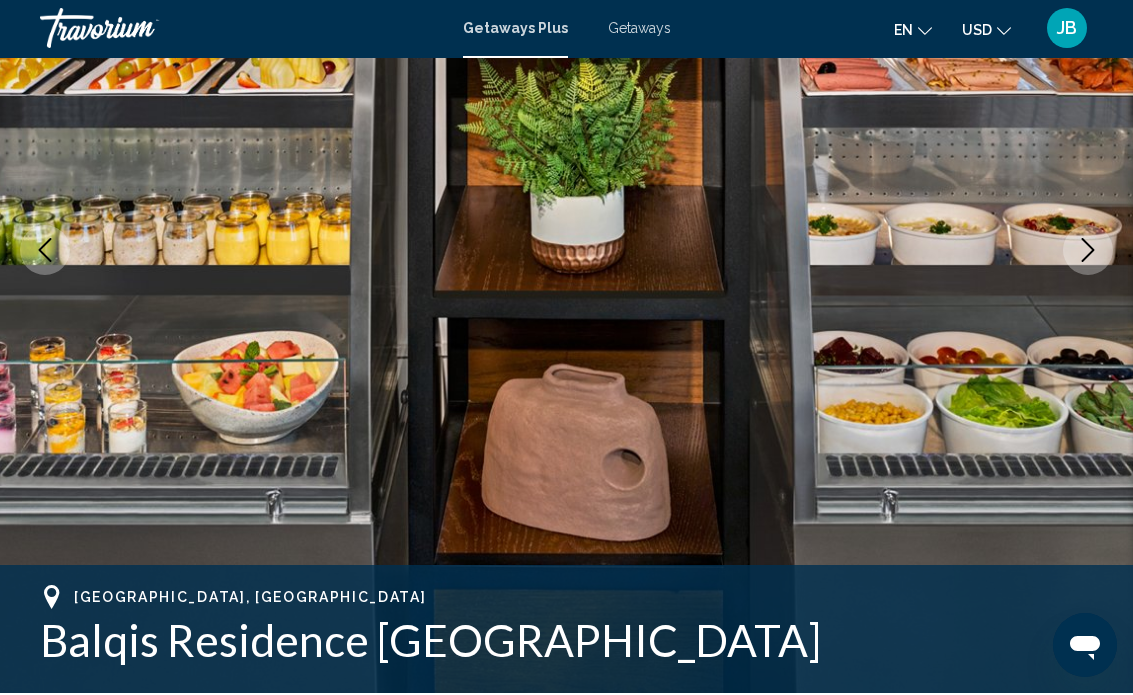 click 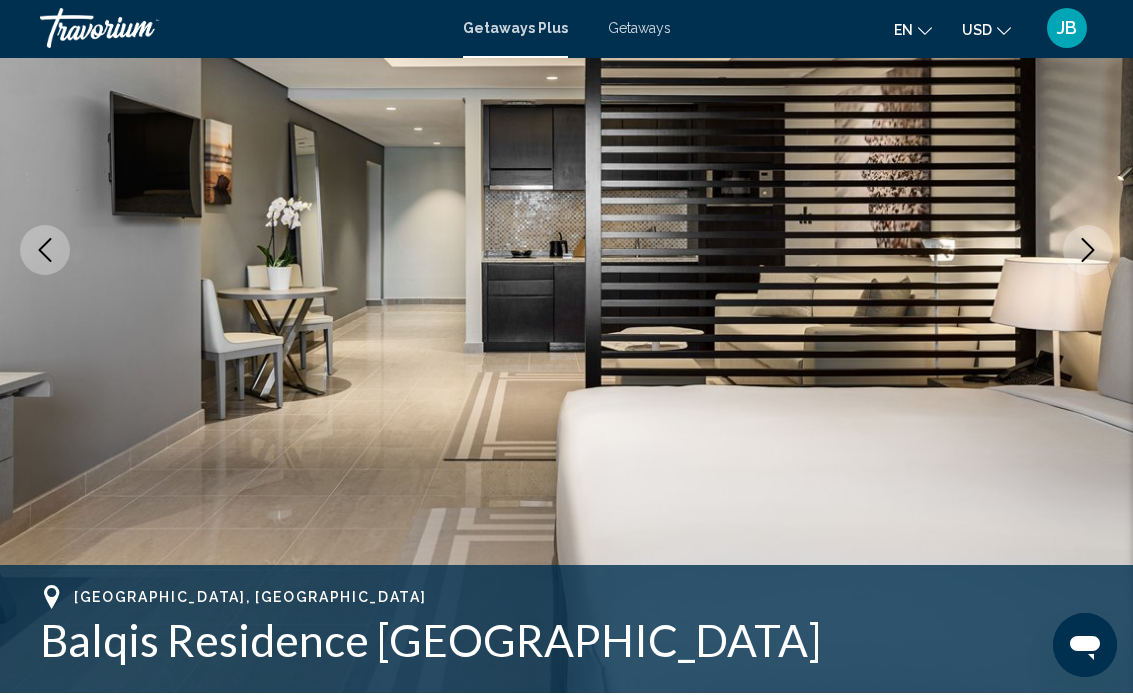 click 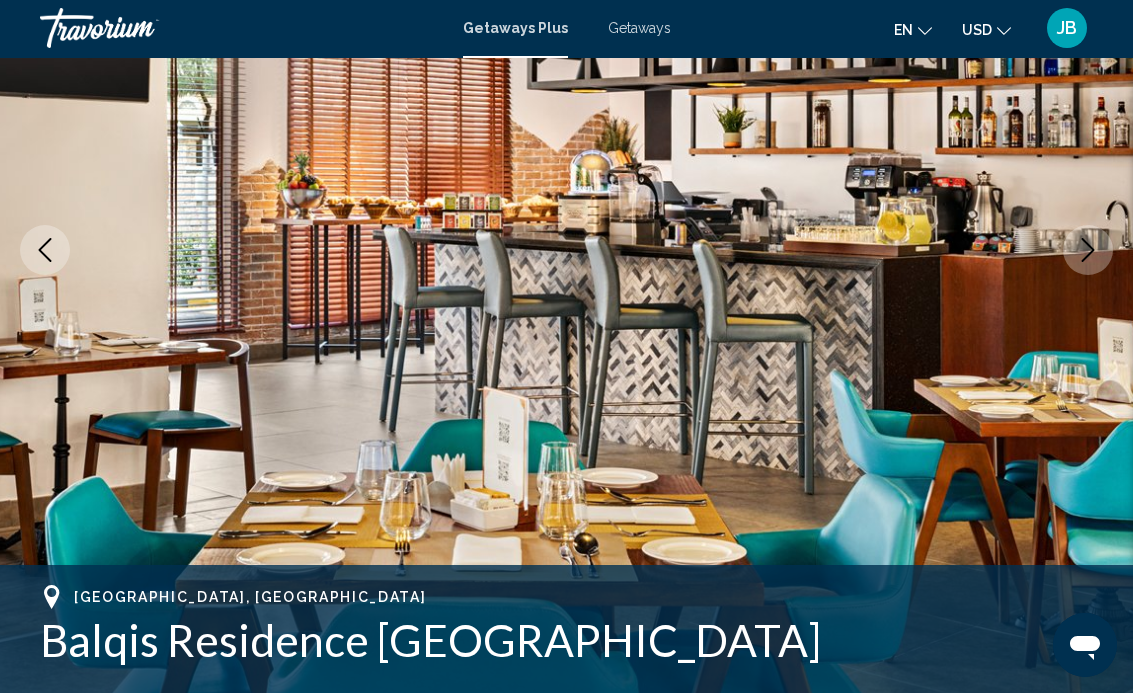 click 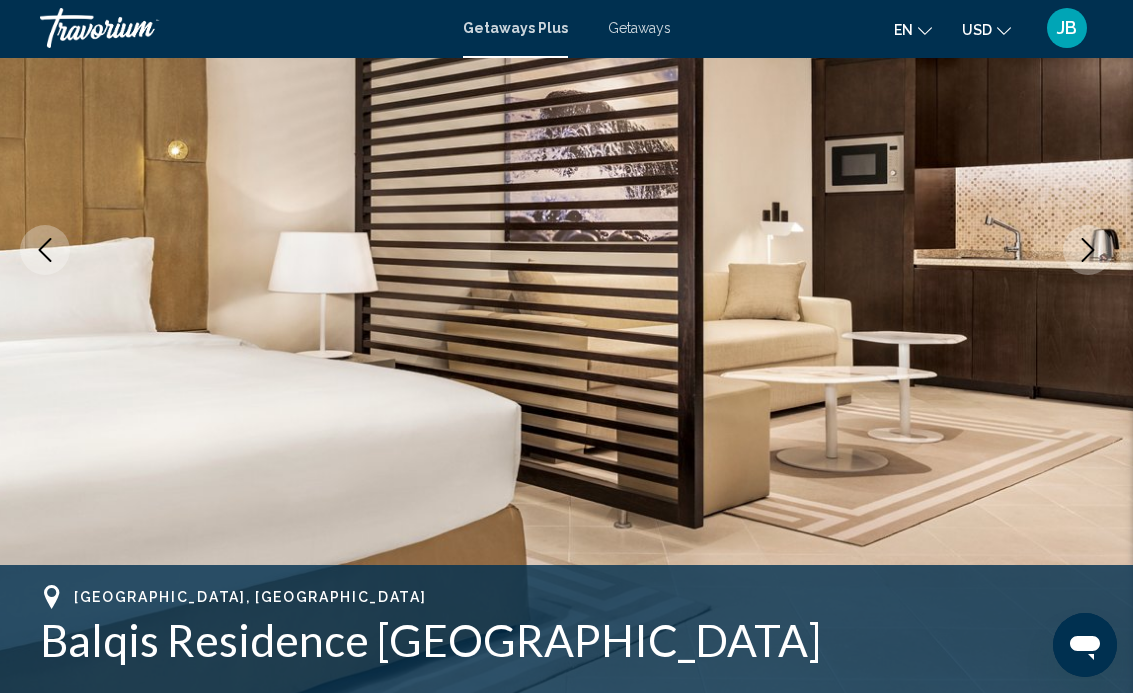 click 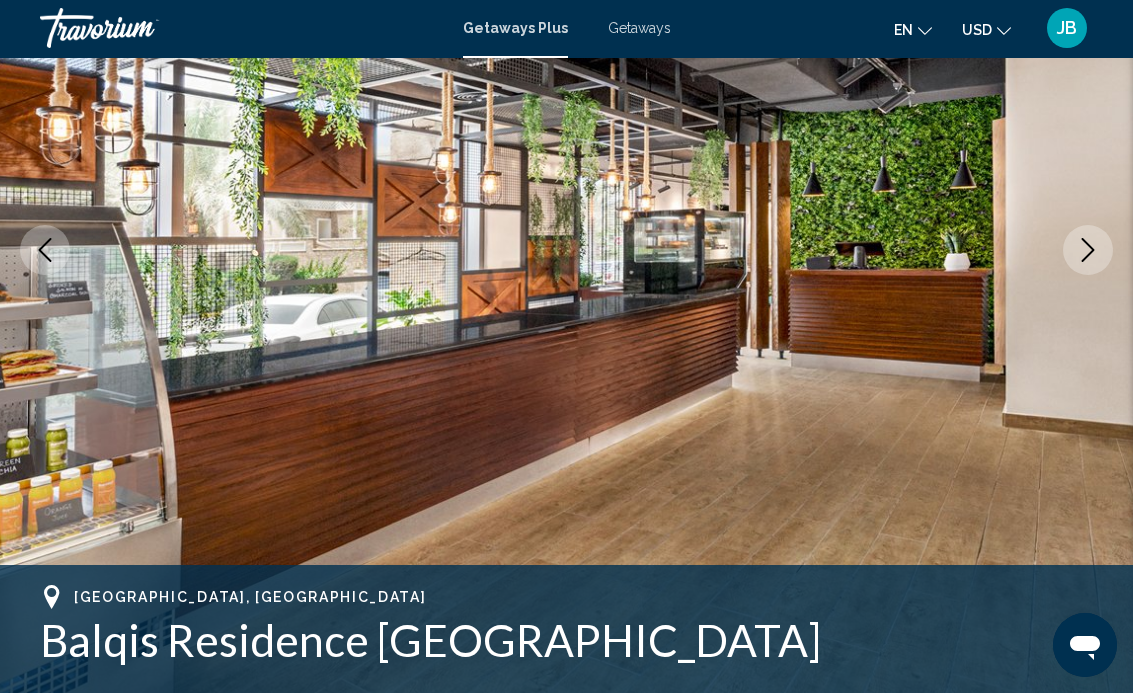 click 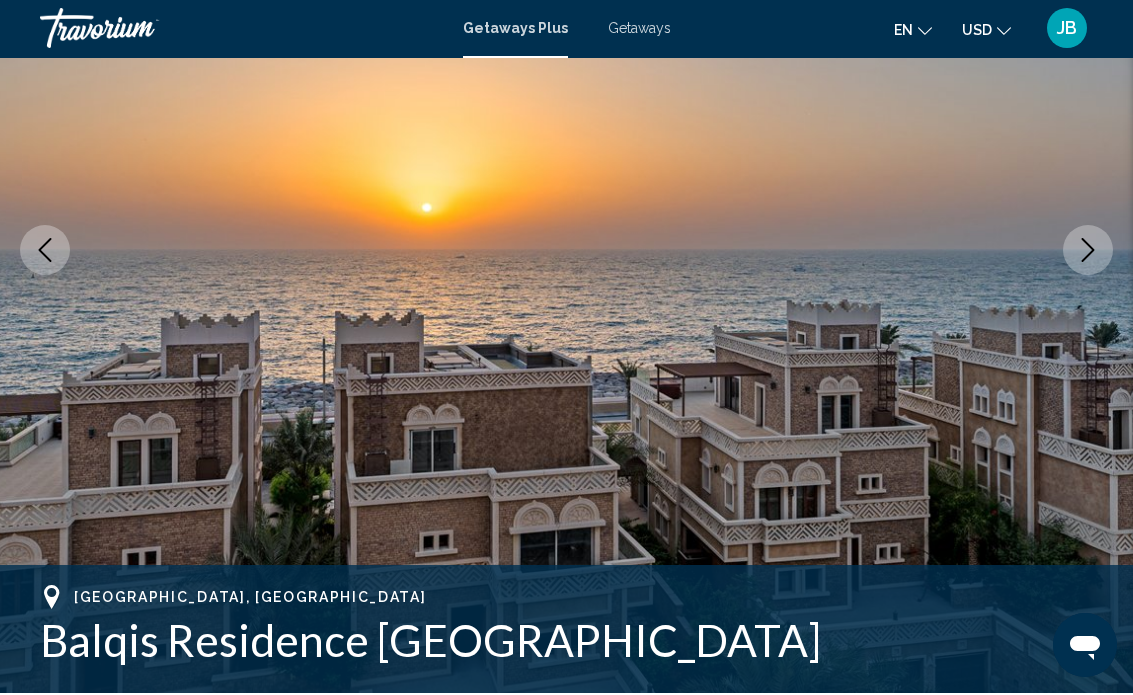 click 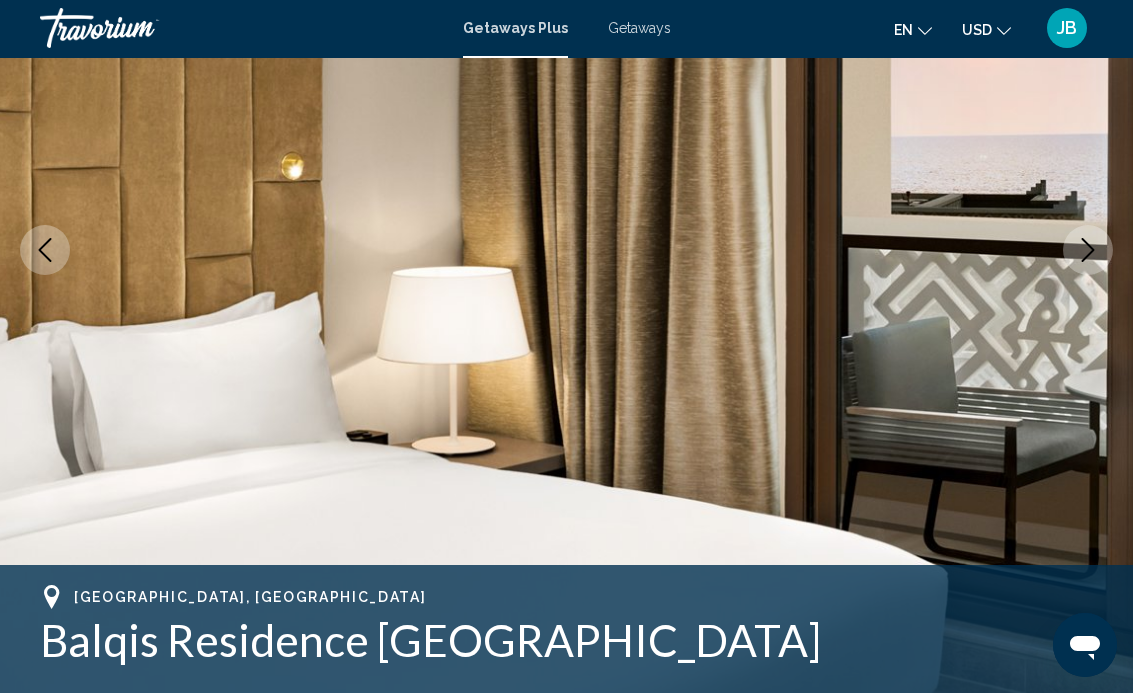 click 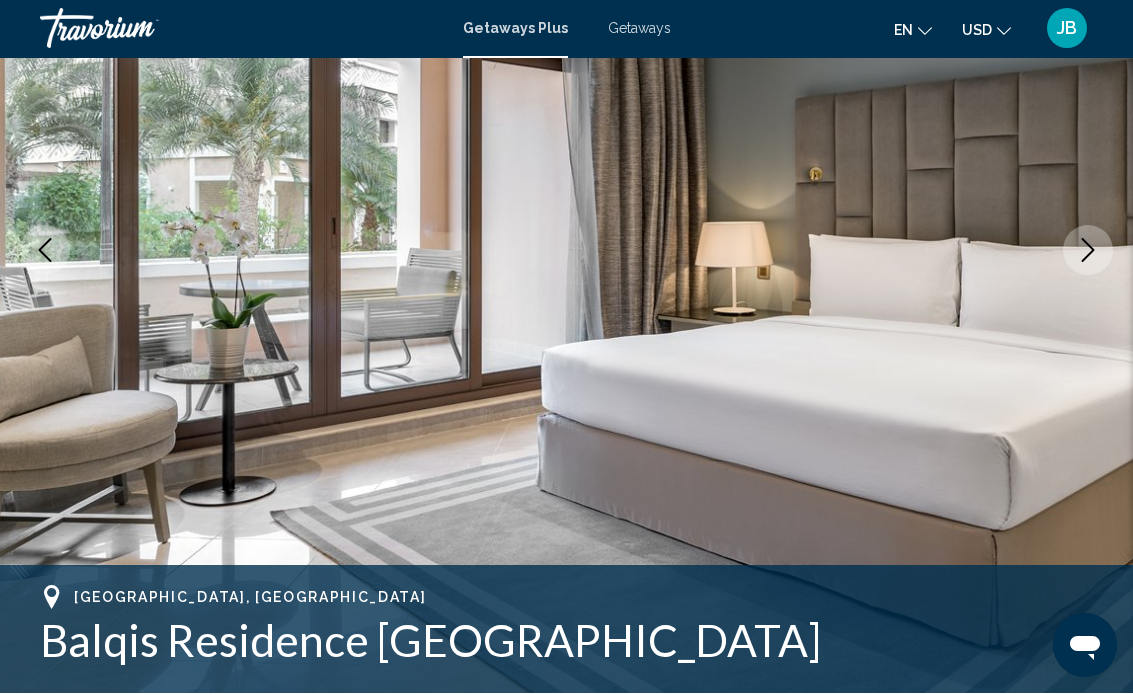 click 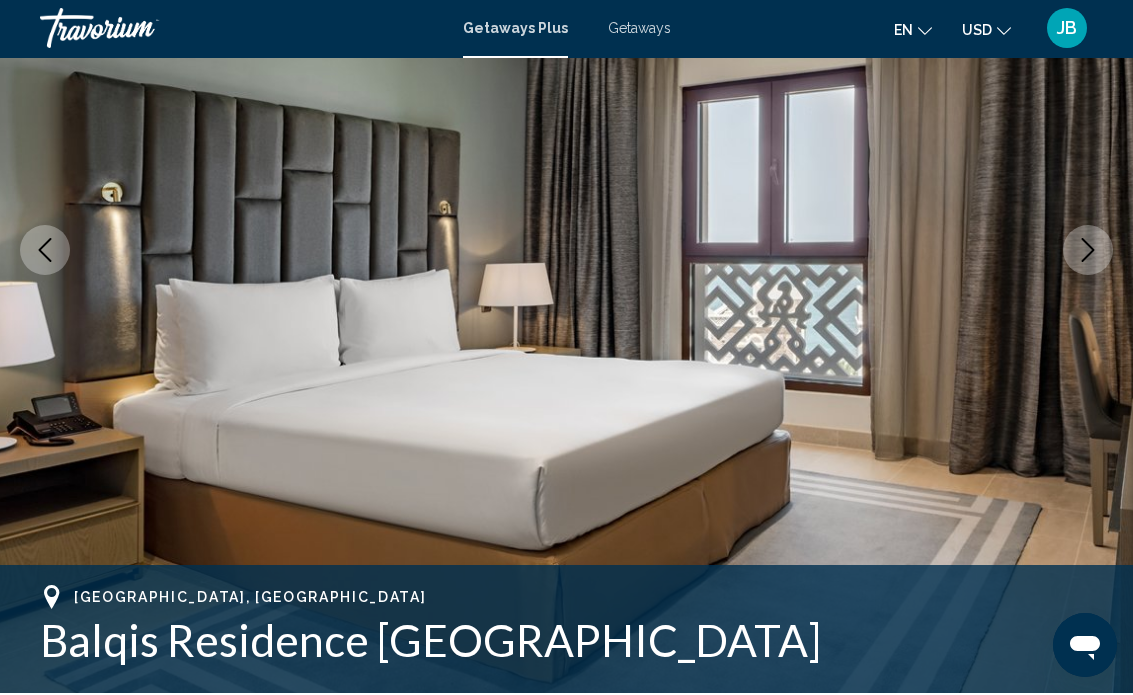 click at bounding box center (566, 252) 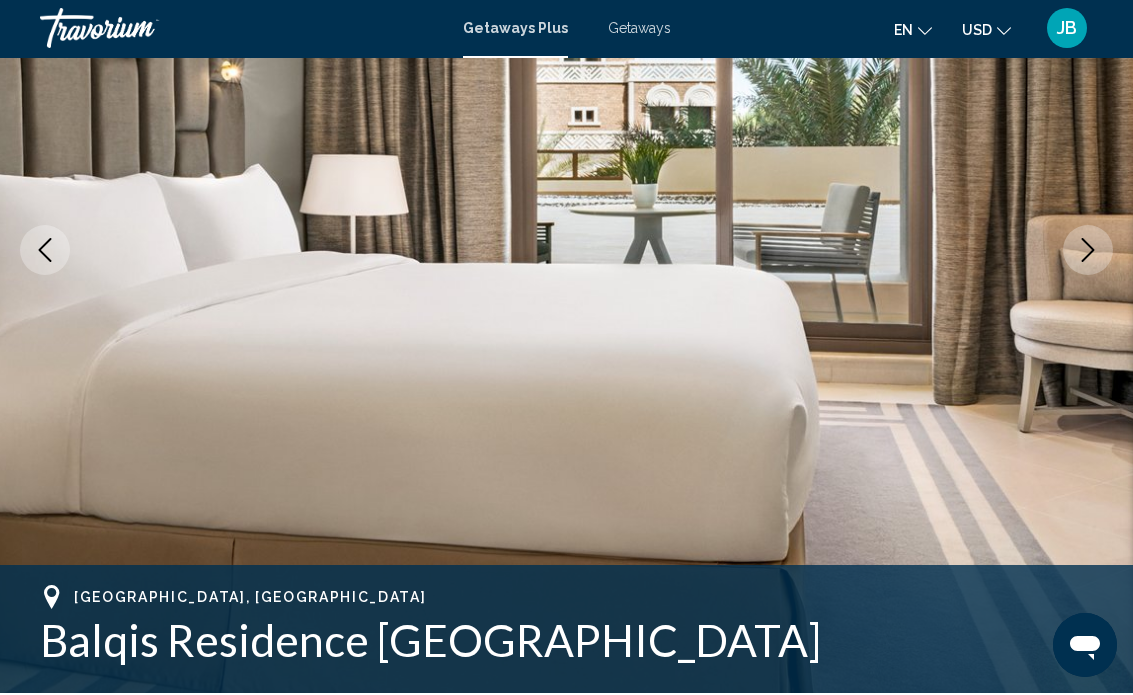 click 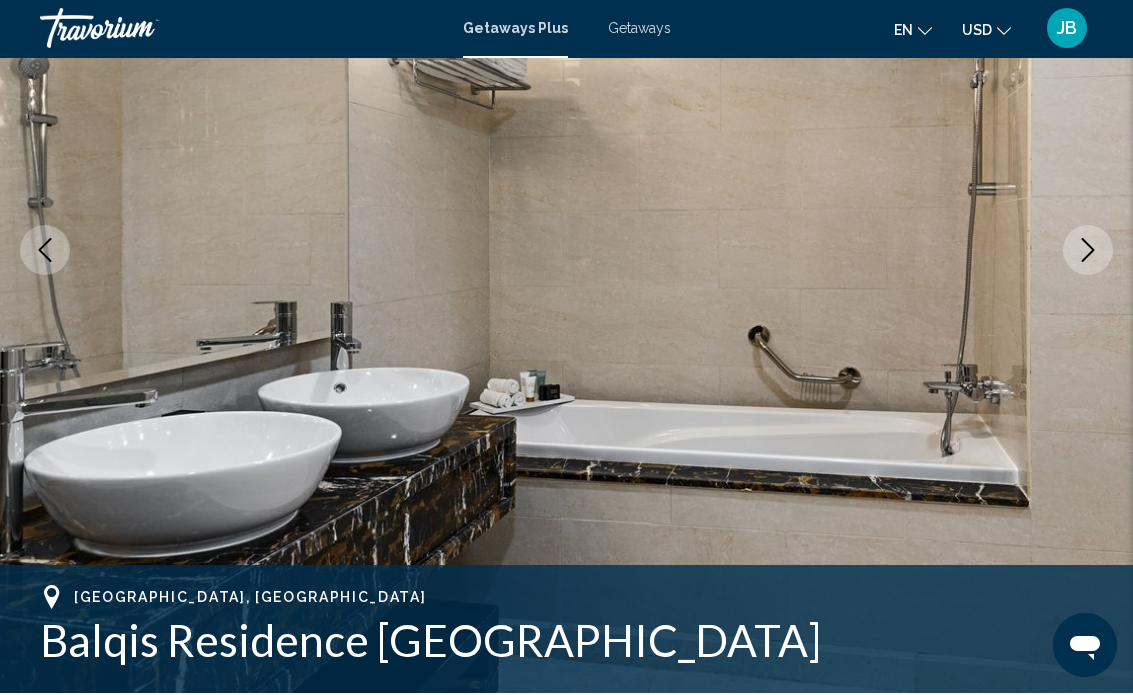 click 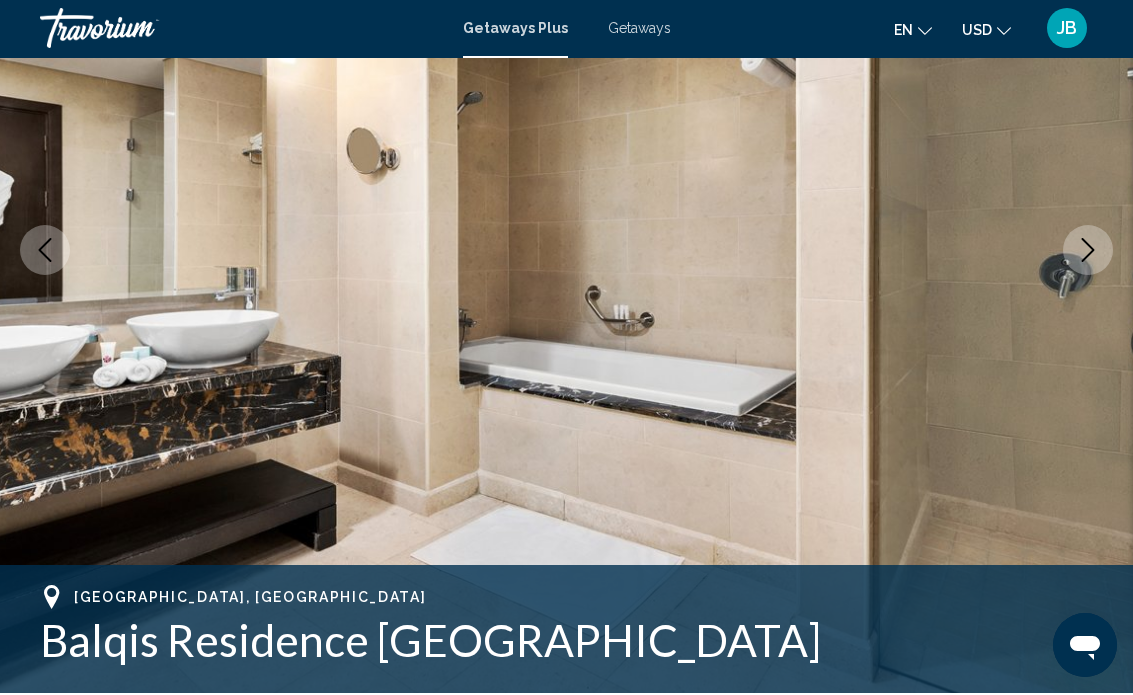 click at bounding box center [1088, 252] 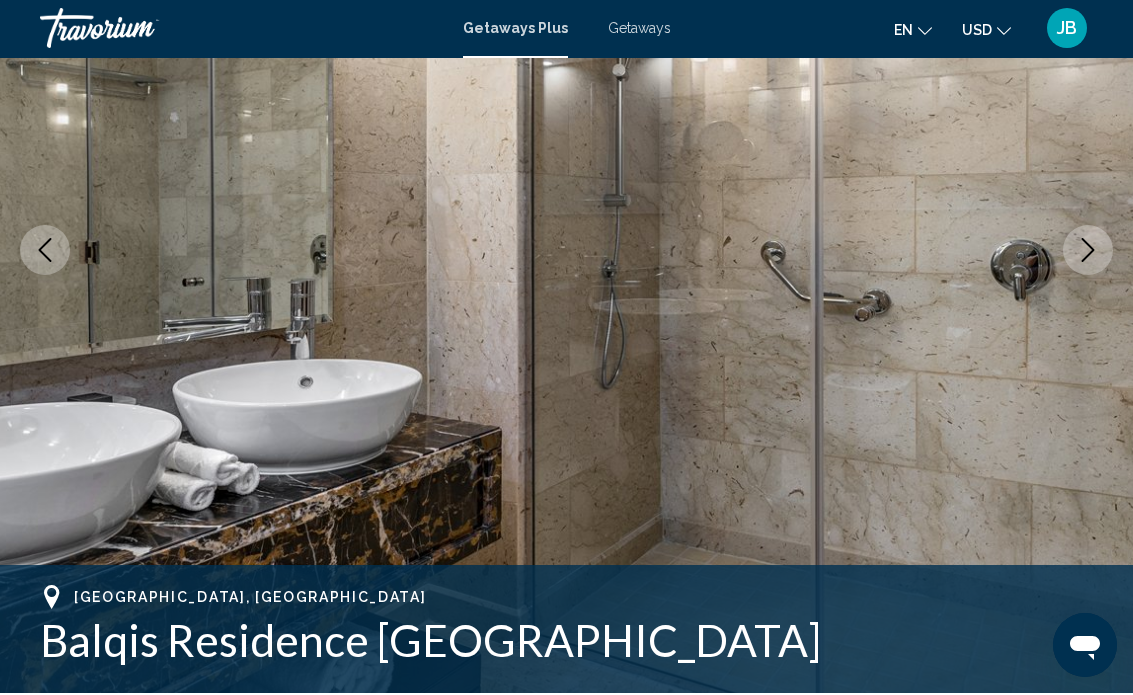 click at bounding box center (45, 252) 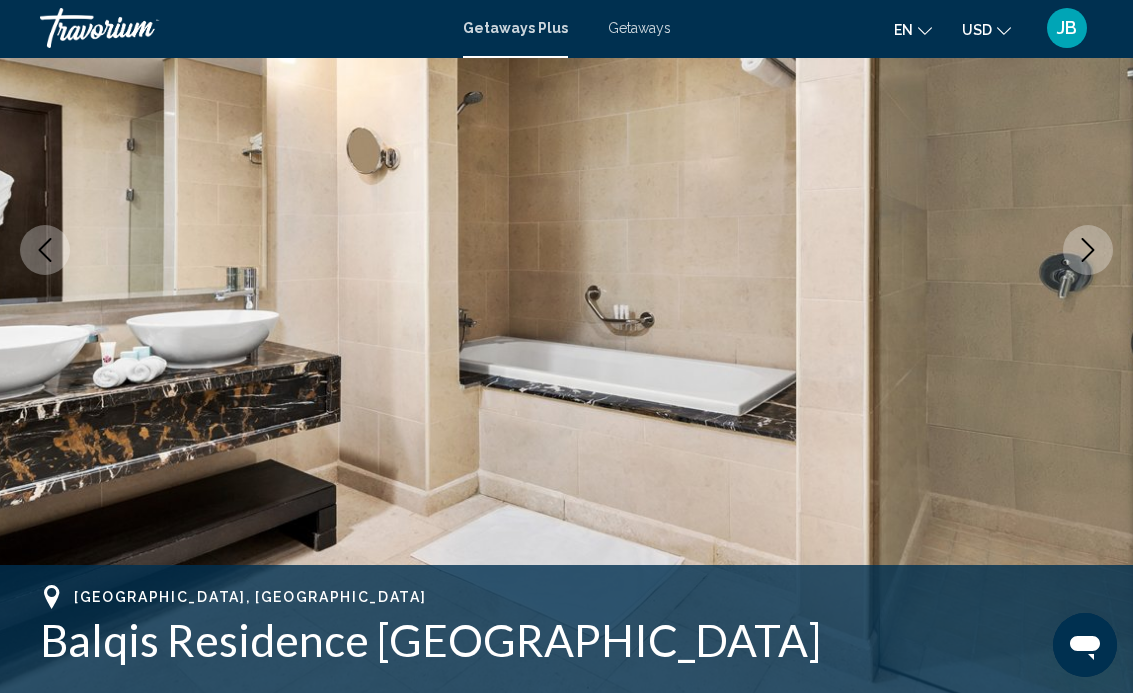 click 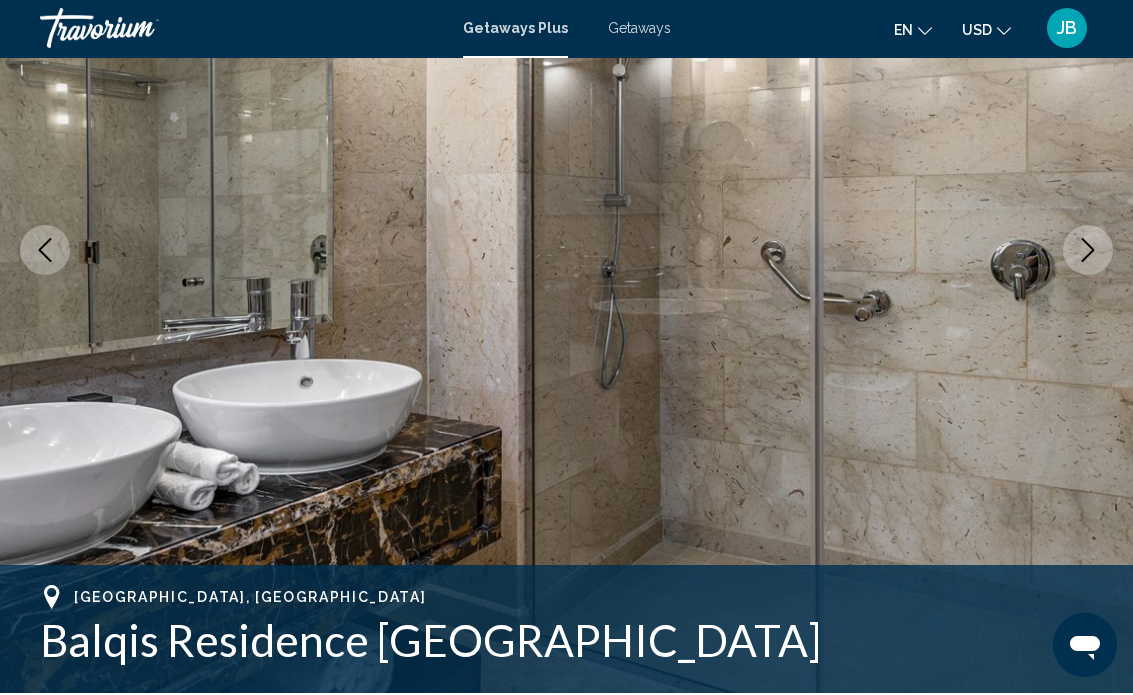 click 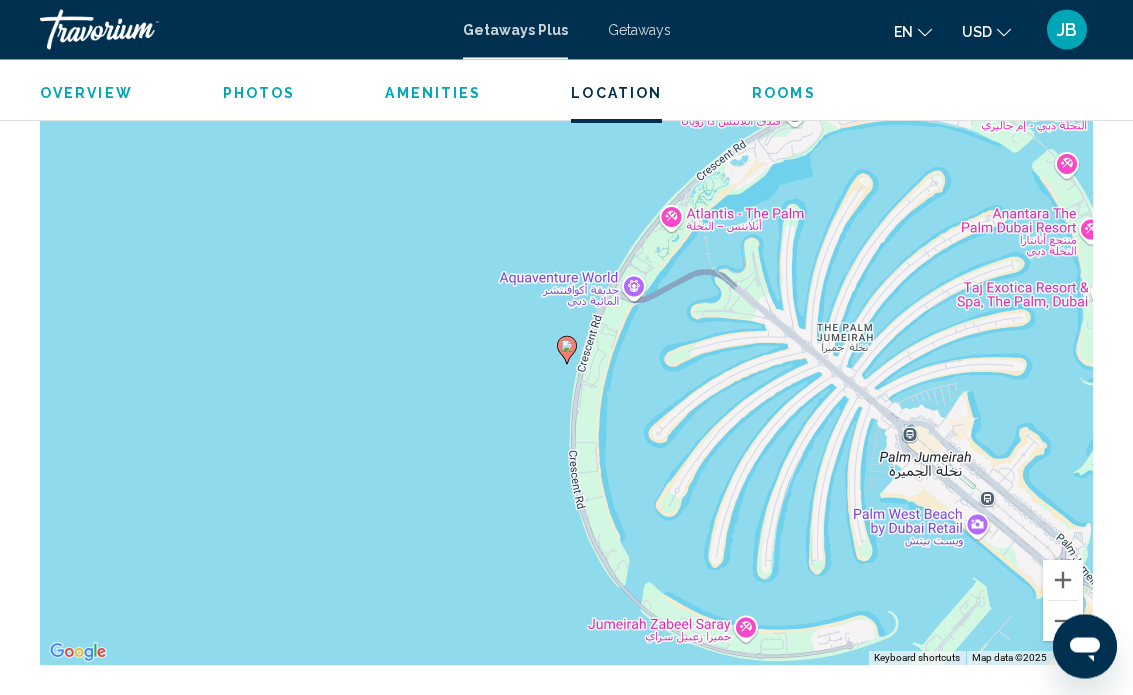 scroll, scrollTop: 2731, scrollLeft: 0, axis: vertical 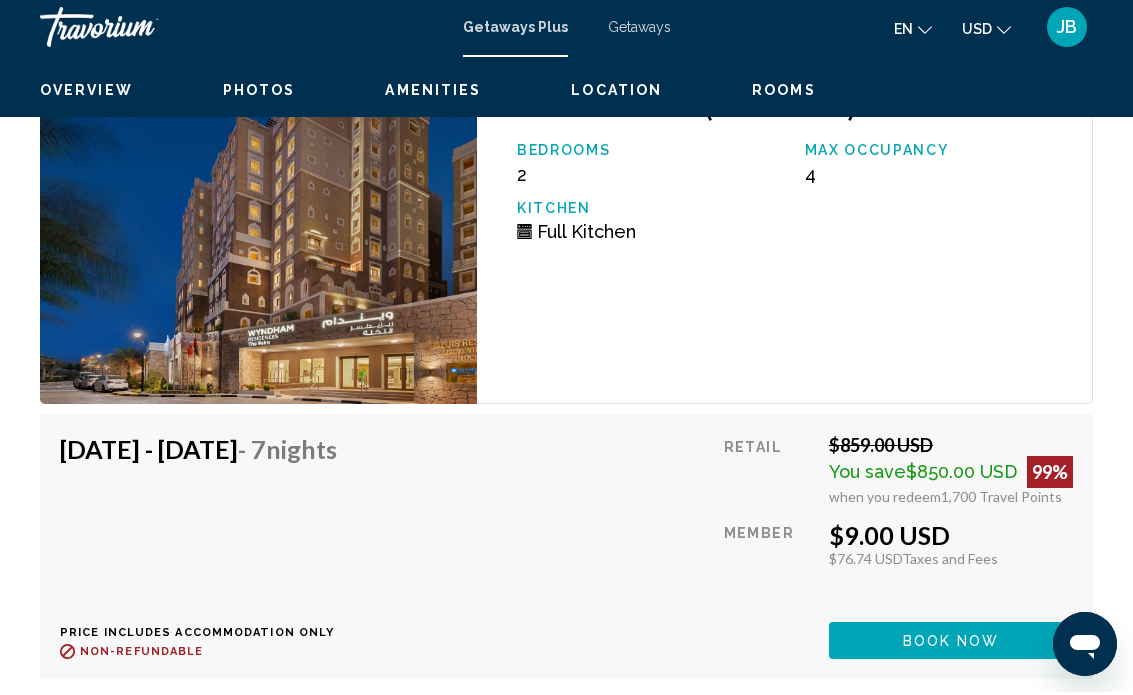 click at bounding box center (258, 240) 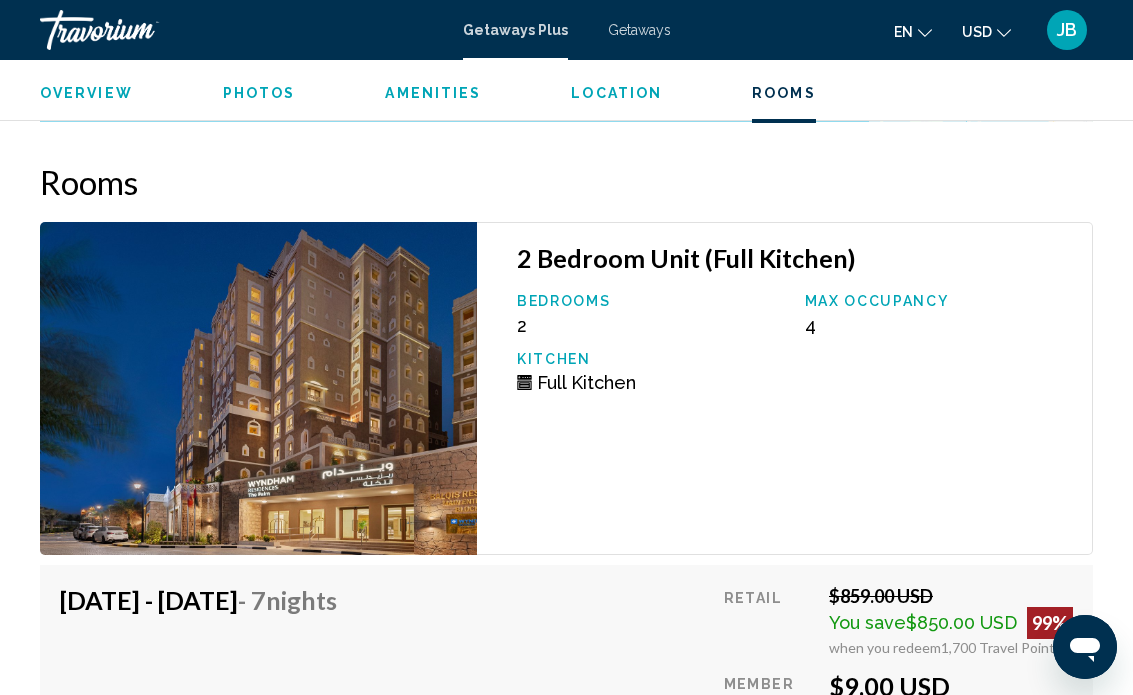 scroll, scrollTop: 3272, scrollLeft: 0, axis: vertical 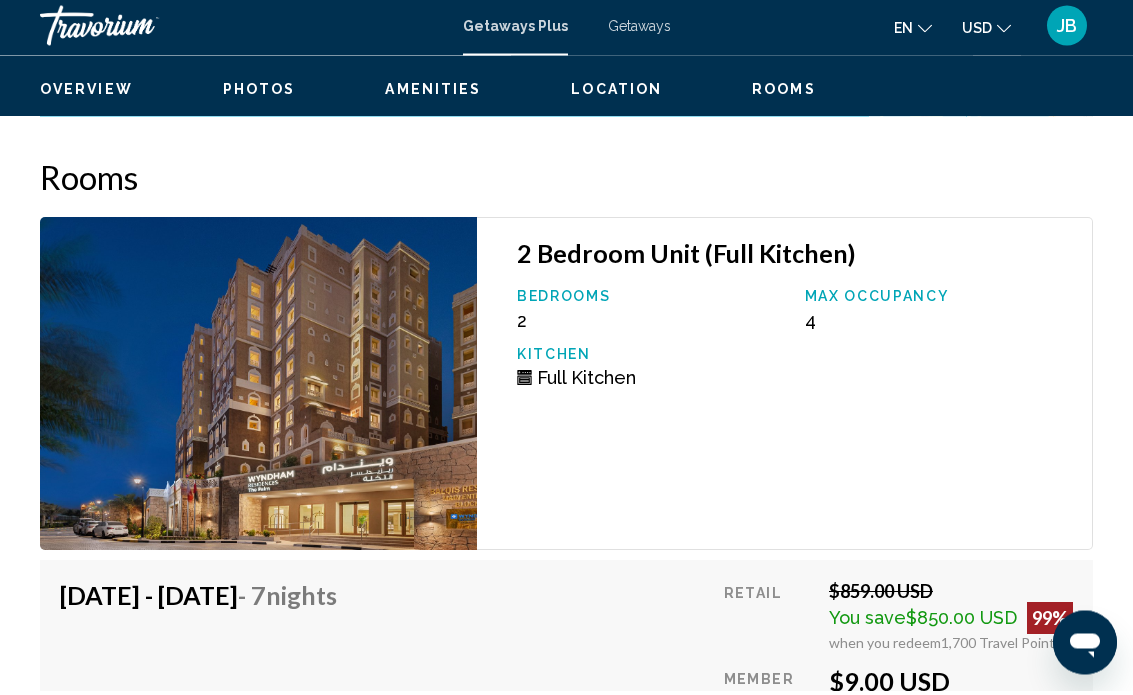 click at bounding box center [258, 388] 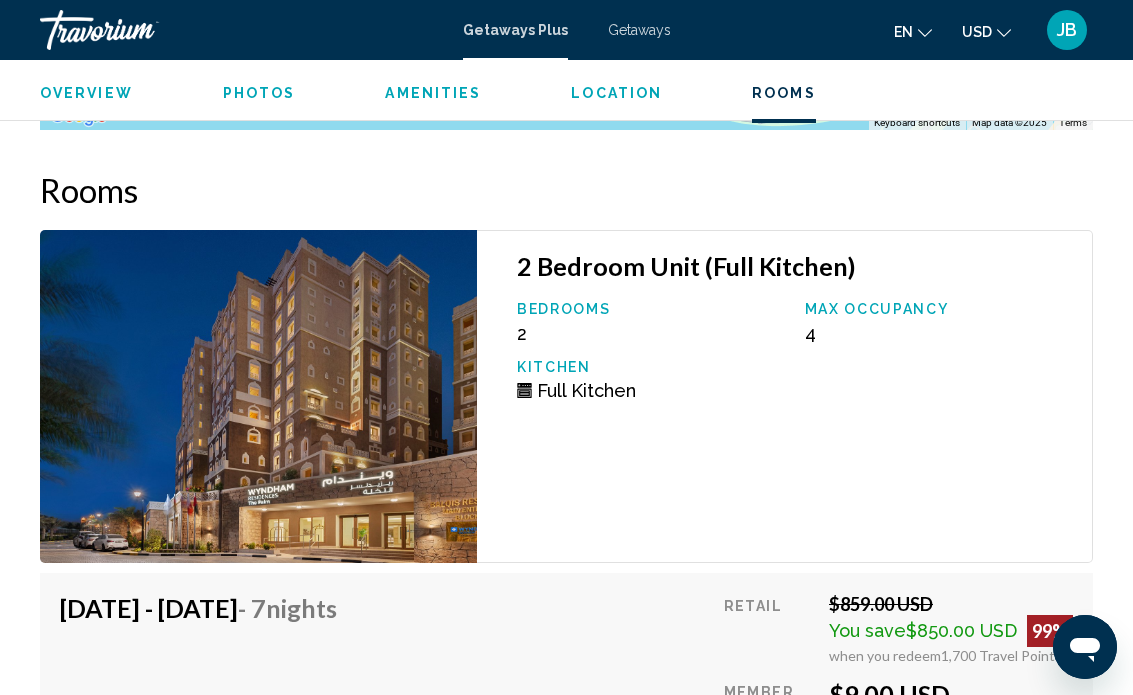 click at bounding box center (258, 396) 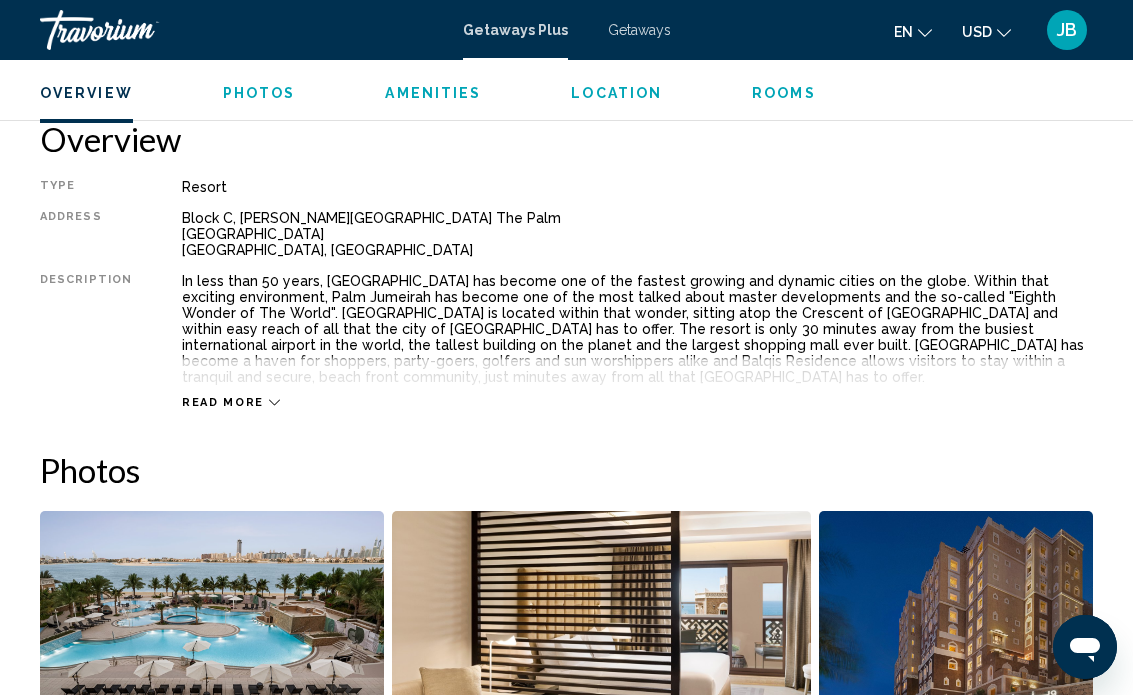 scroll, scrollTop: 966, scrollLeft: 0, axis: vertical 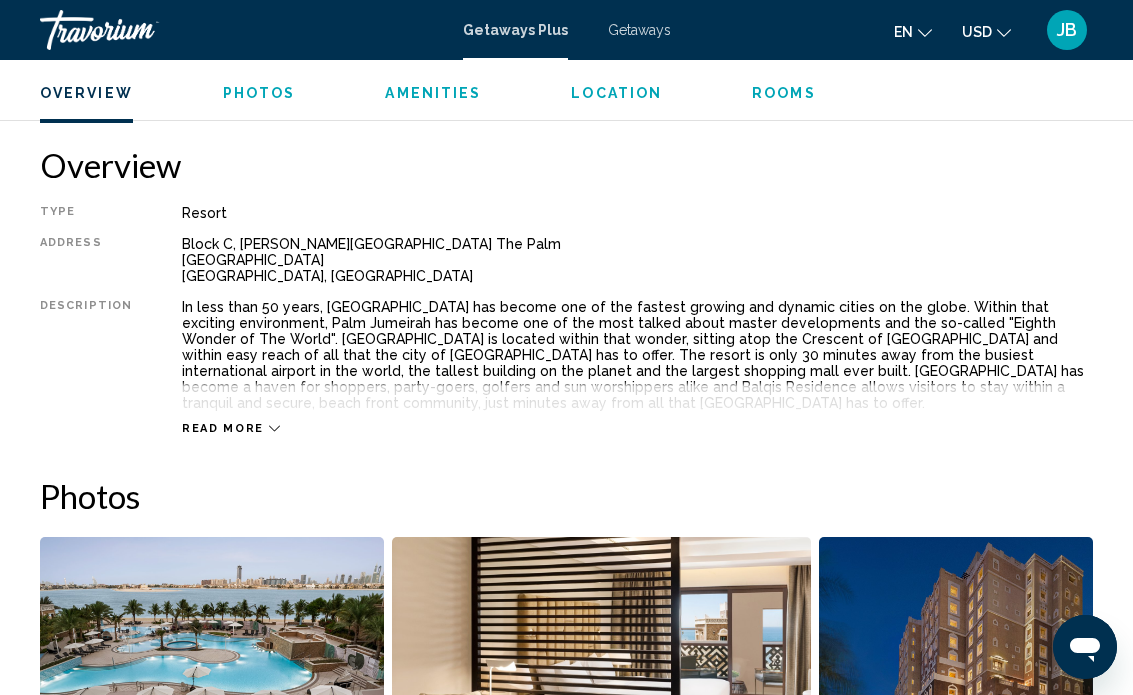 click 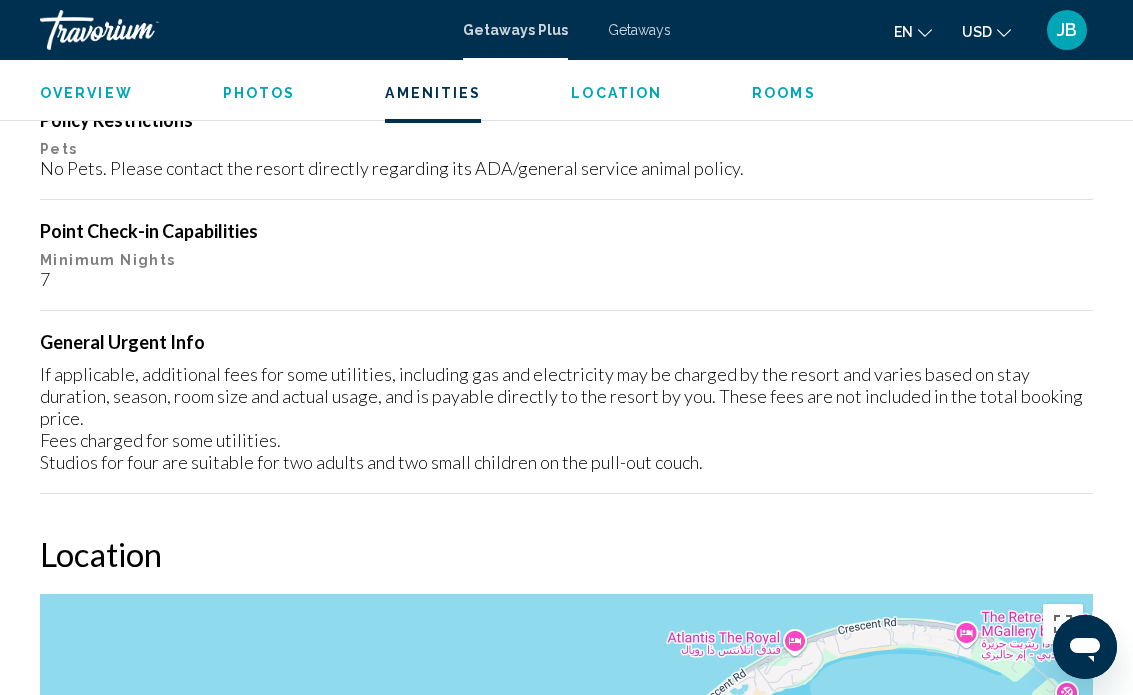 scroll, scrollTop: 2186, scrollLeft: 0, axis: vertical 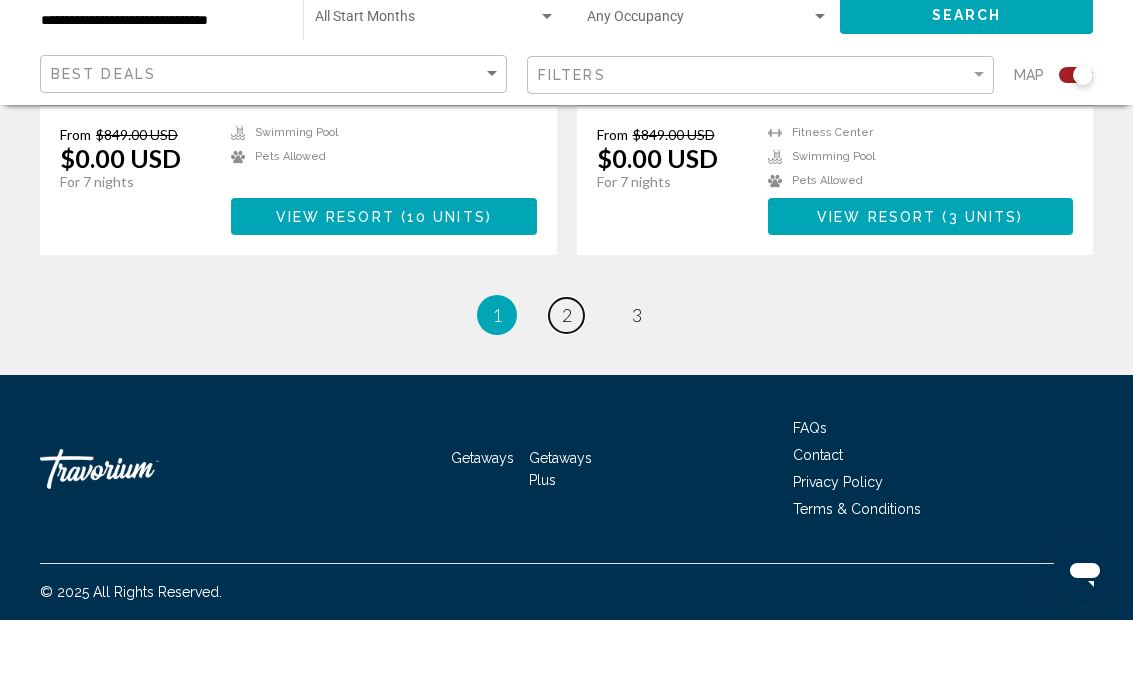 click on "page  2" at bounding box center [566, 390] 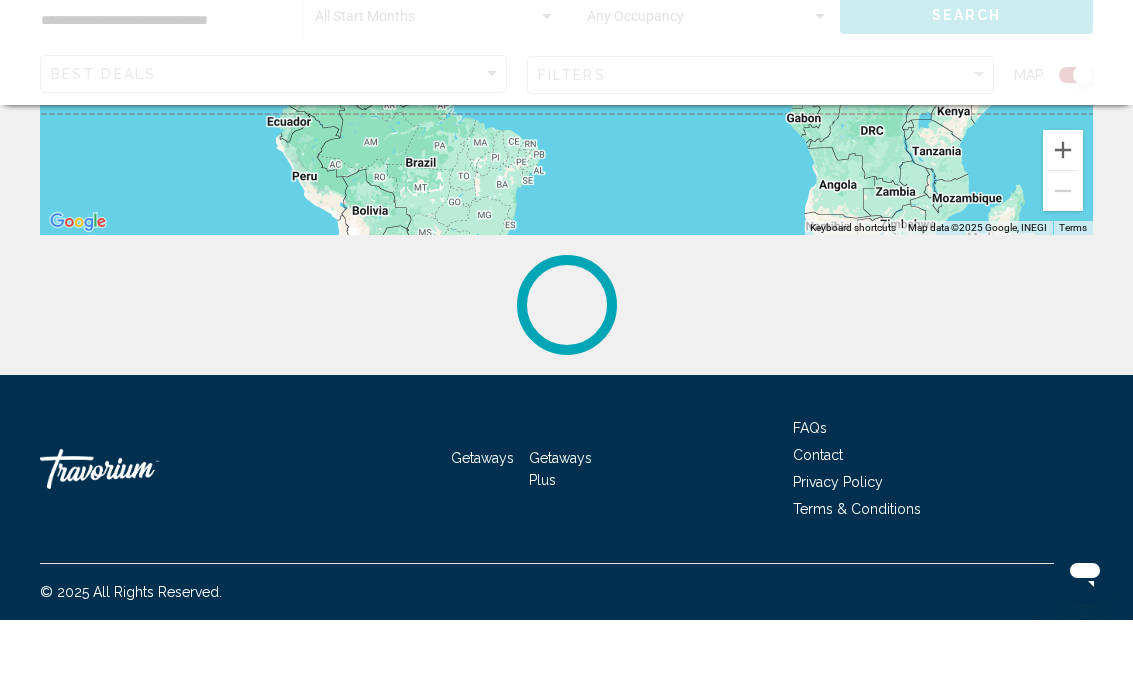 scroll, scrollTop: 0, scrollLeft: 0, axis: both 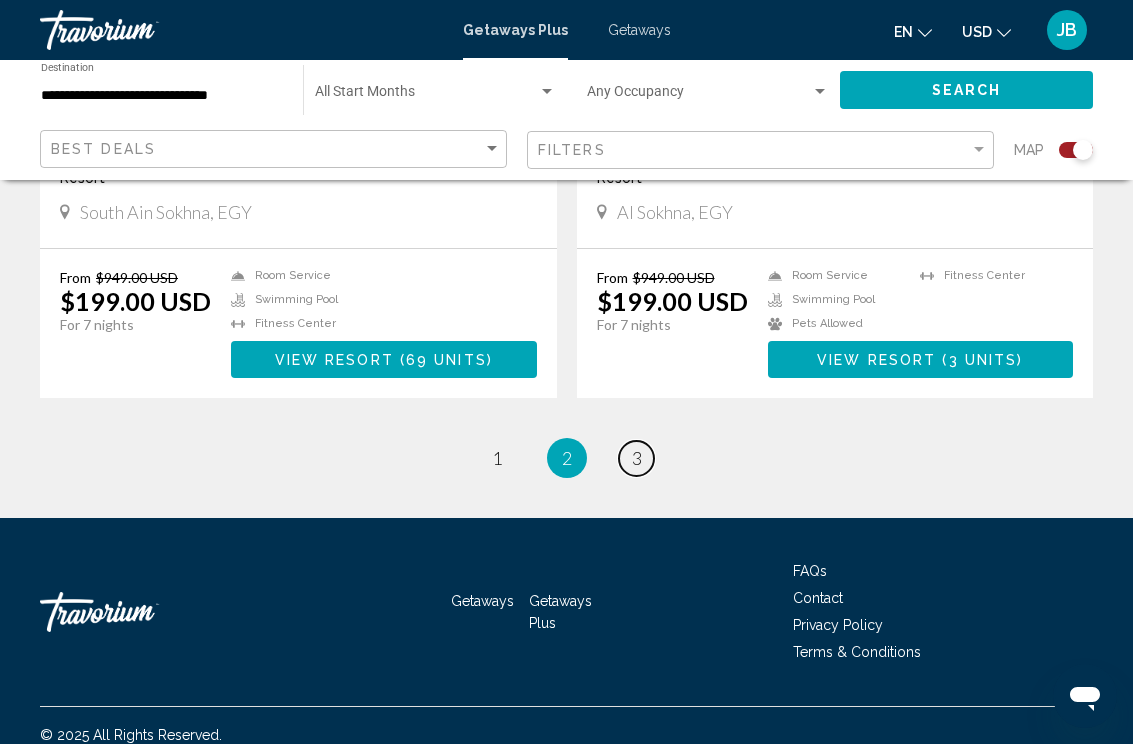 click on "page  3" at bounding box center (636, 458) 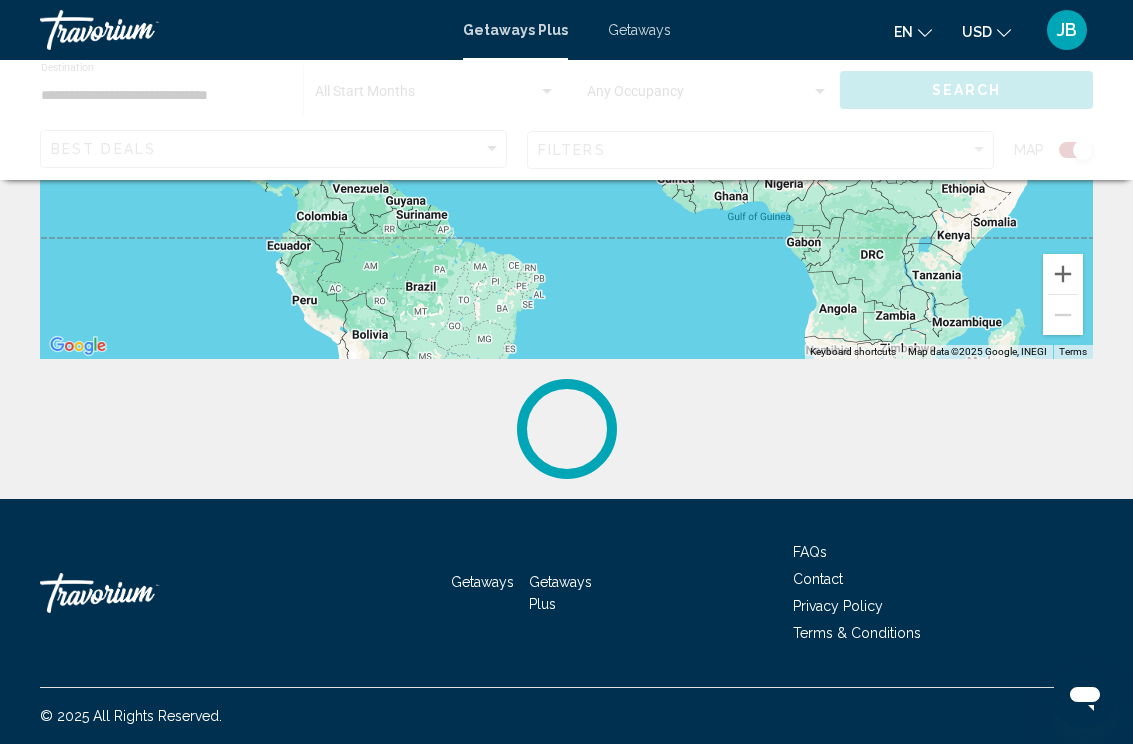 scroll, scrollTop: 0, scrollLeft: 0, axis: both 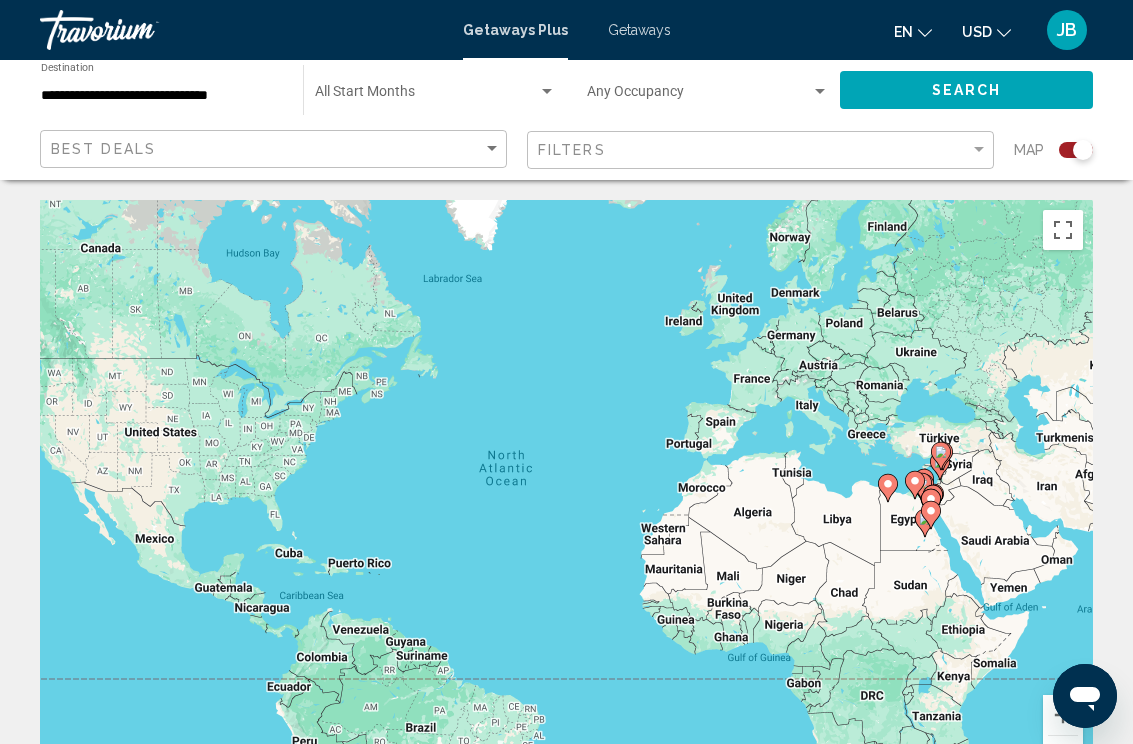 click on "**********" 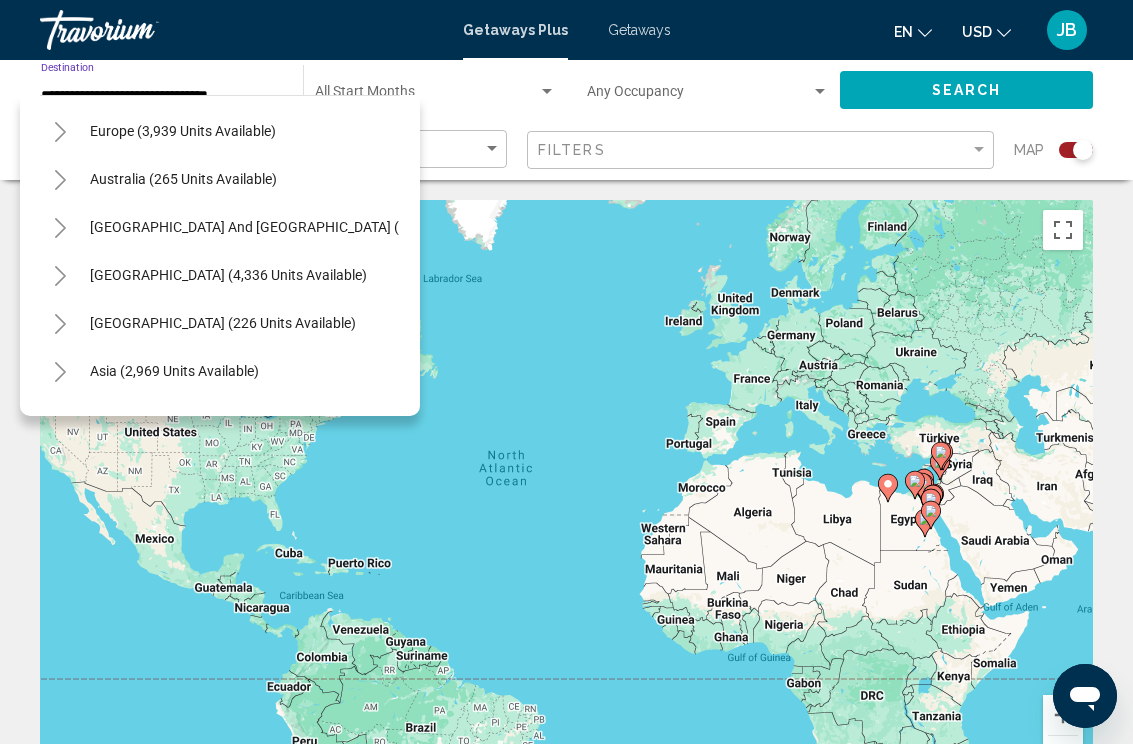 scroll, scrollTop: 242, scrollLeft: 0, axis: vertical 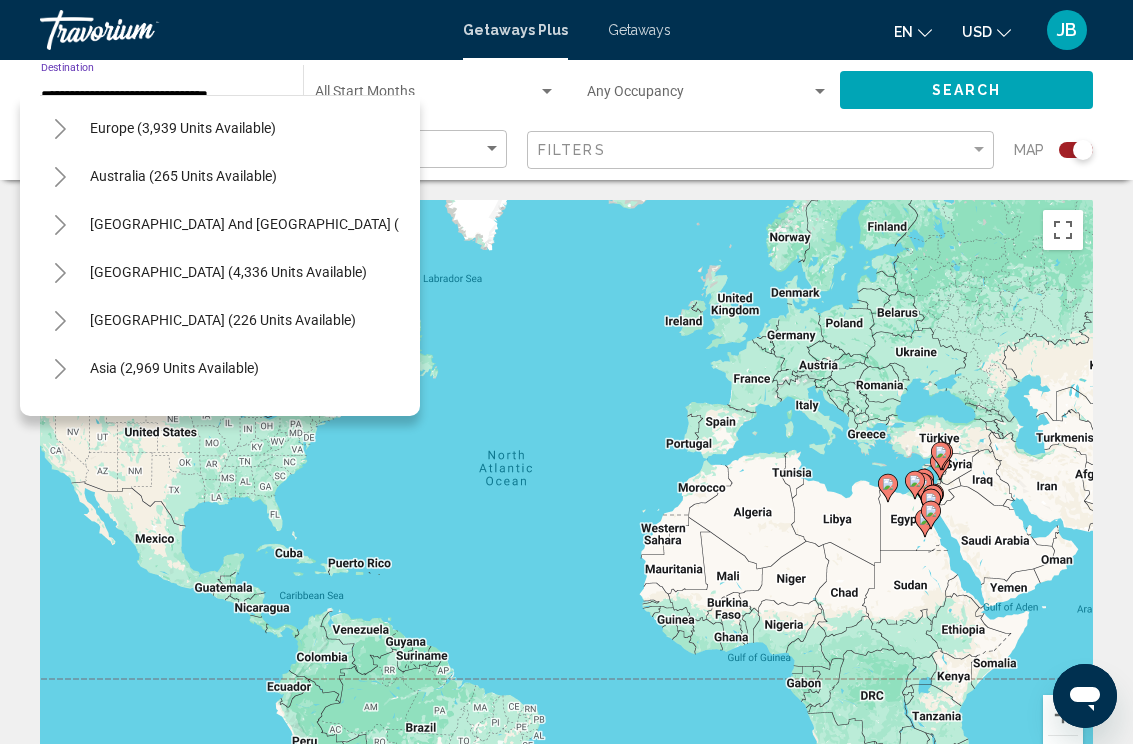 click on "[GEOGRAPHIC_DATA] (4,336 units available)" at bounding box center [223, 320] 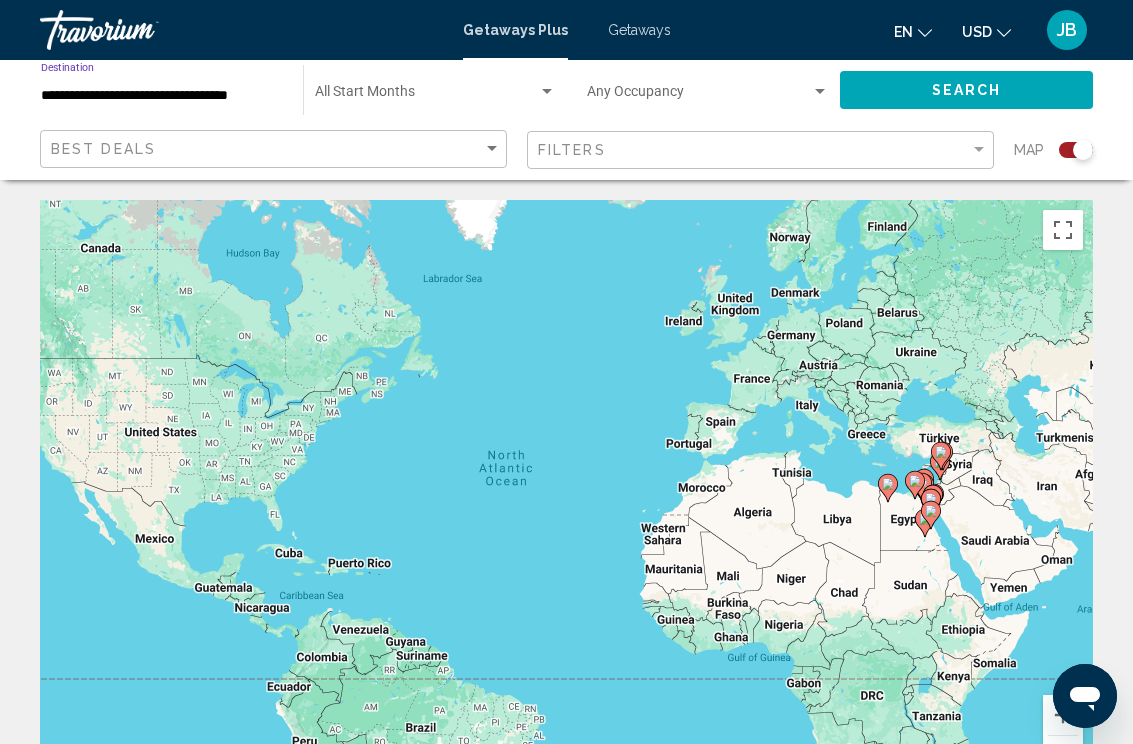 click on "Search" 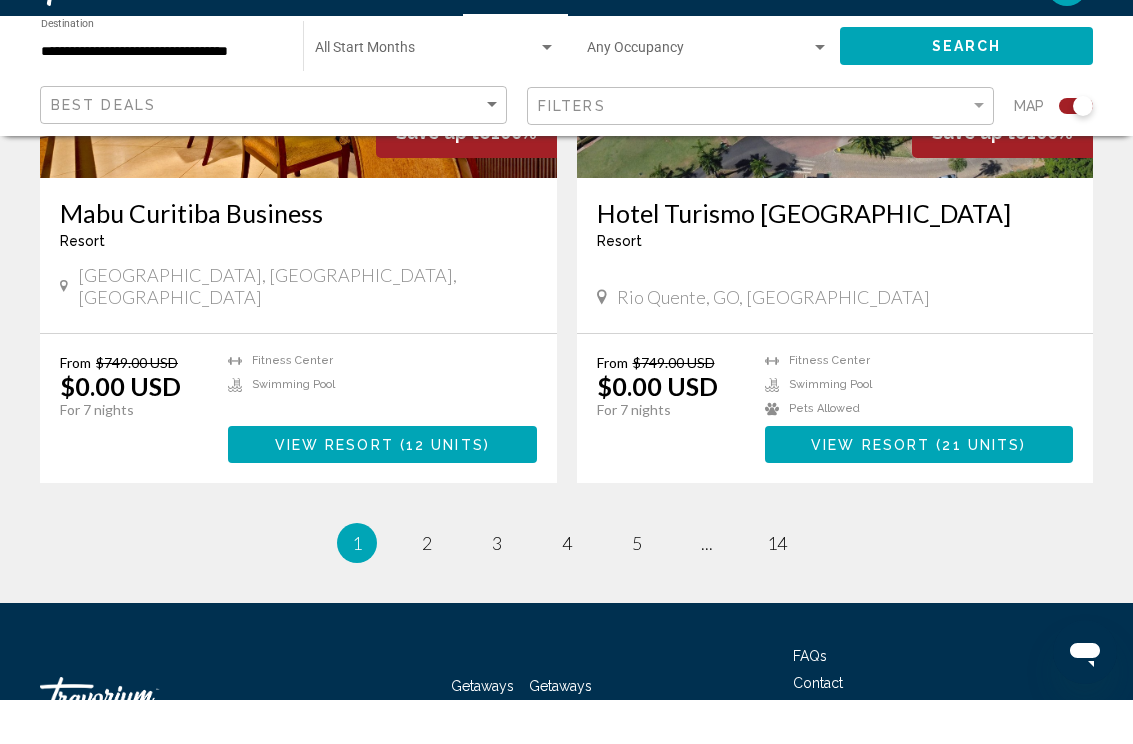 scroll, scrollTop: 4362, scrollLeft: 0, axis: vertical 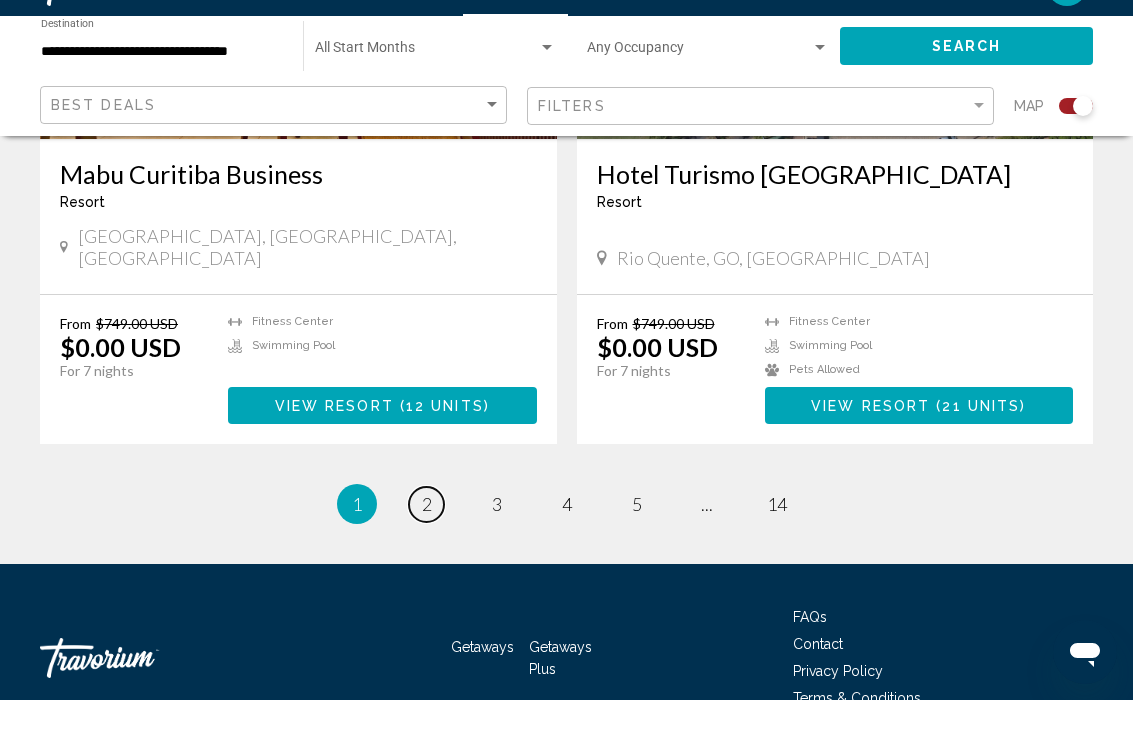 click on "2" at bounding box center [427, 548] 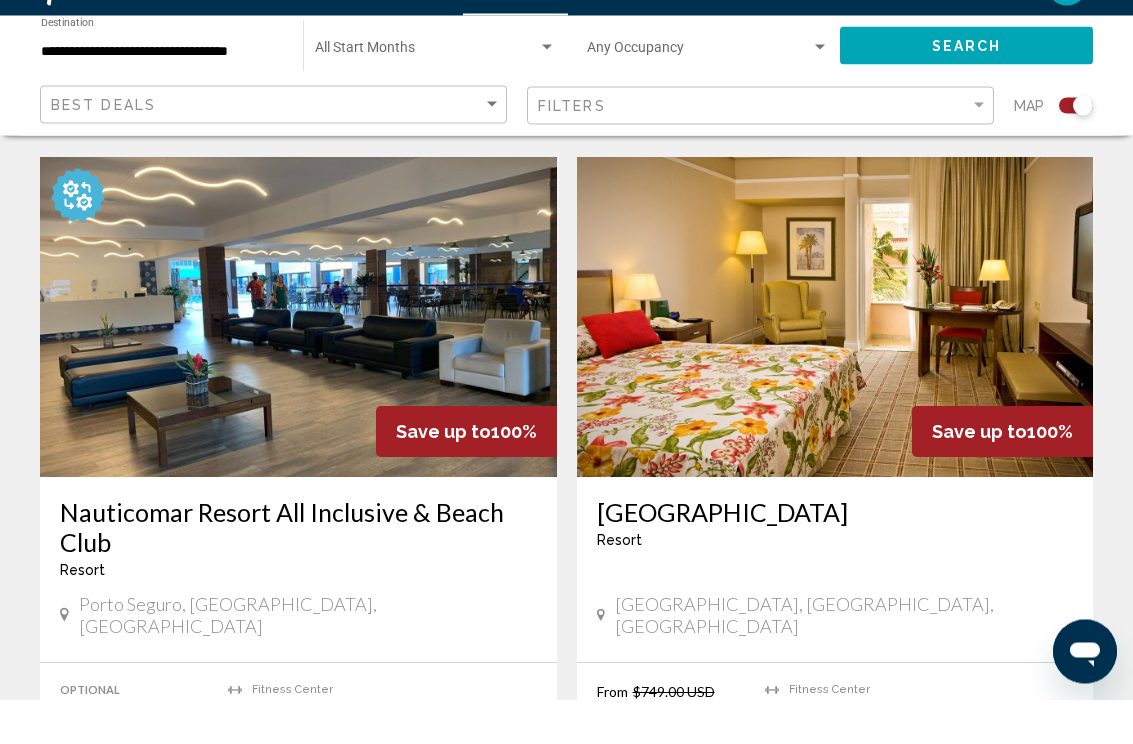 scroll, scrollTop: 2020, scrollLeft: 0, axis: vertical 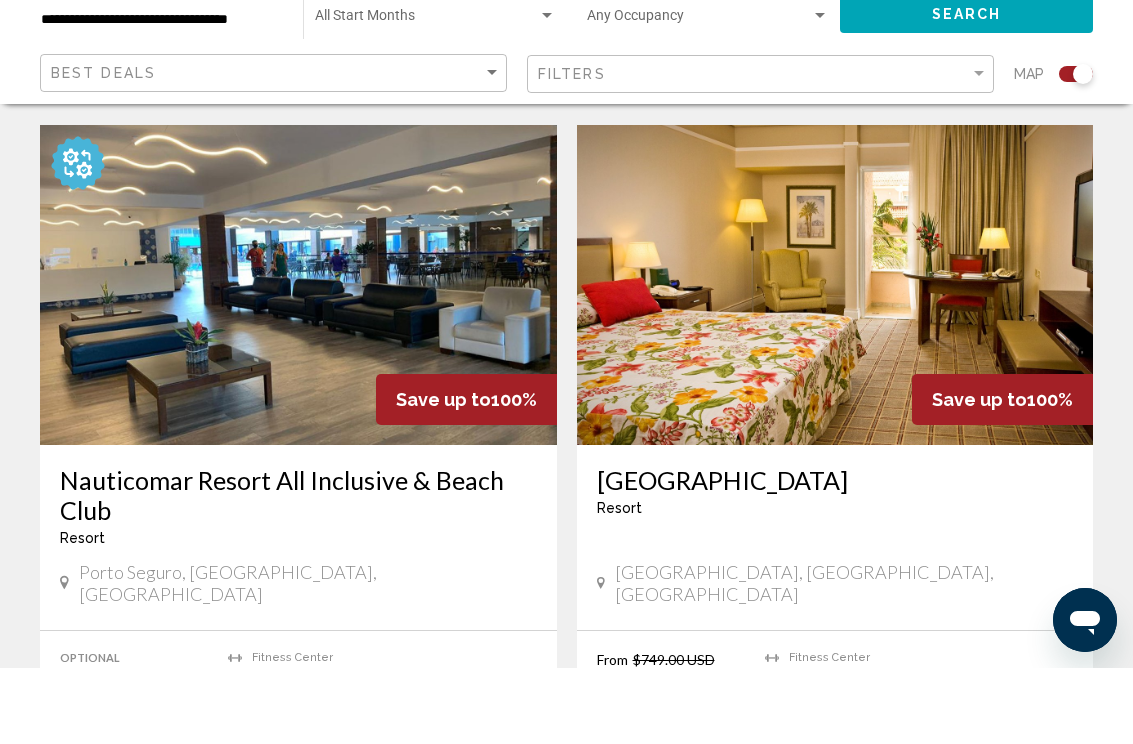 click on "Nauticomar Resort All Inclusive & Beach Club" at bounding box center (298, 571) 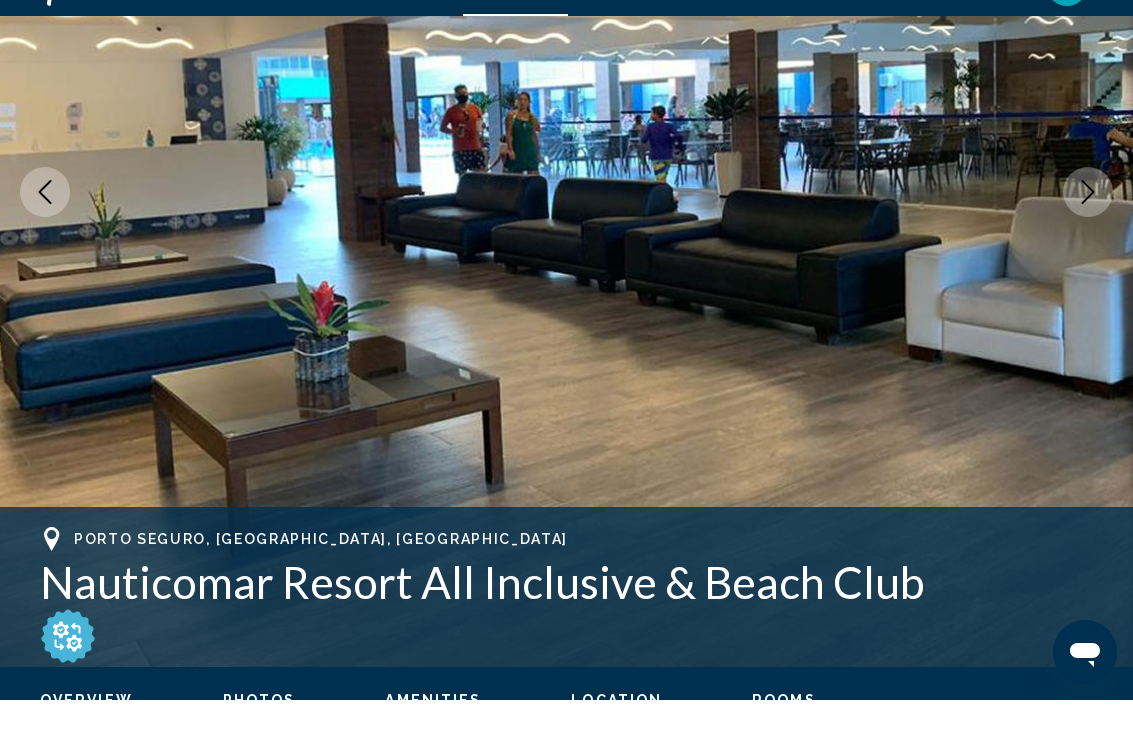 scroll, scrollTop: 307, scrollLeft: 0, axis: vertical 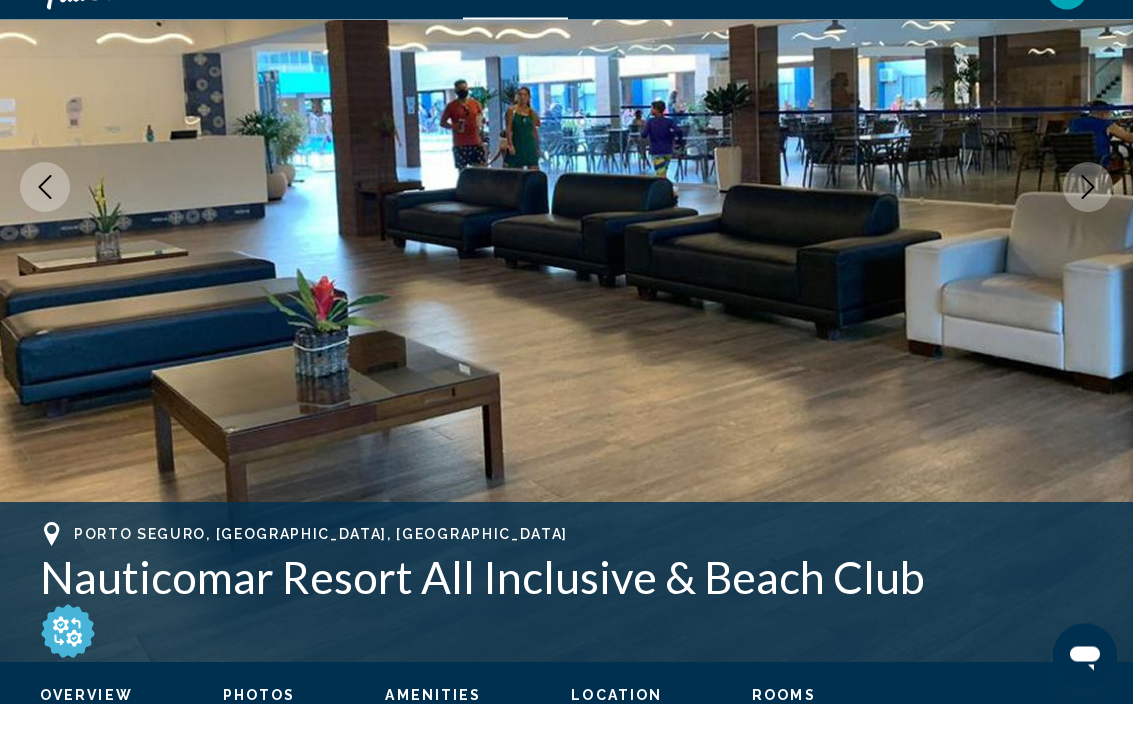 click 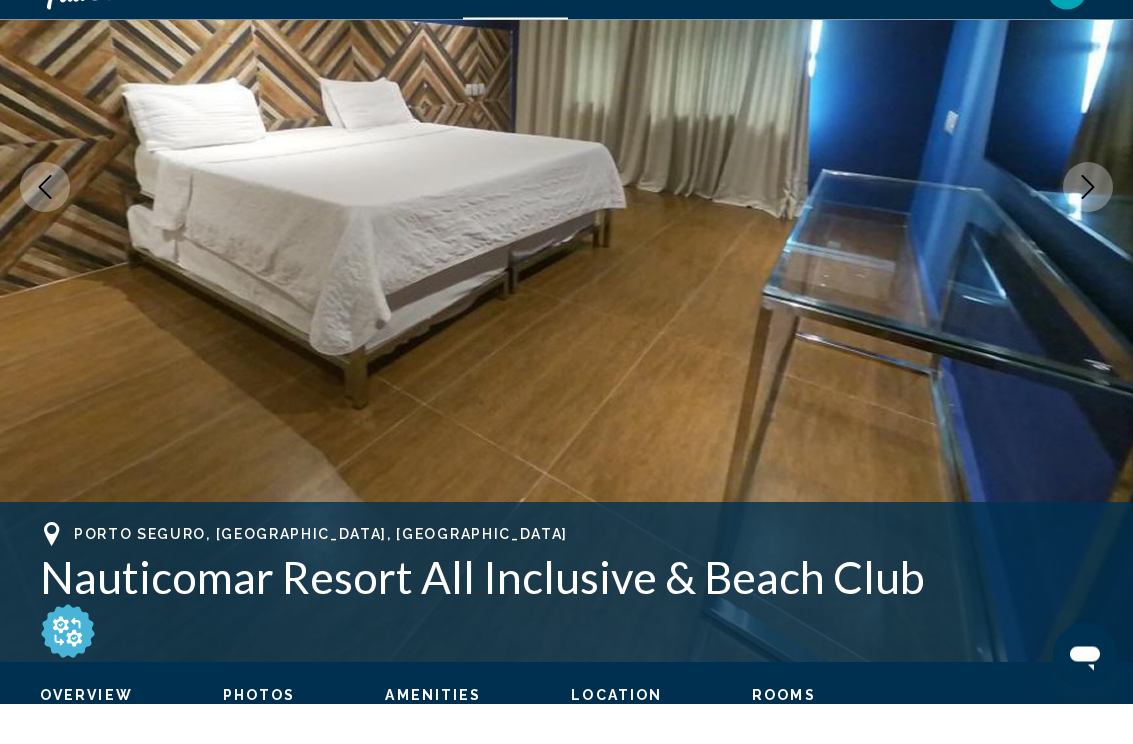 click 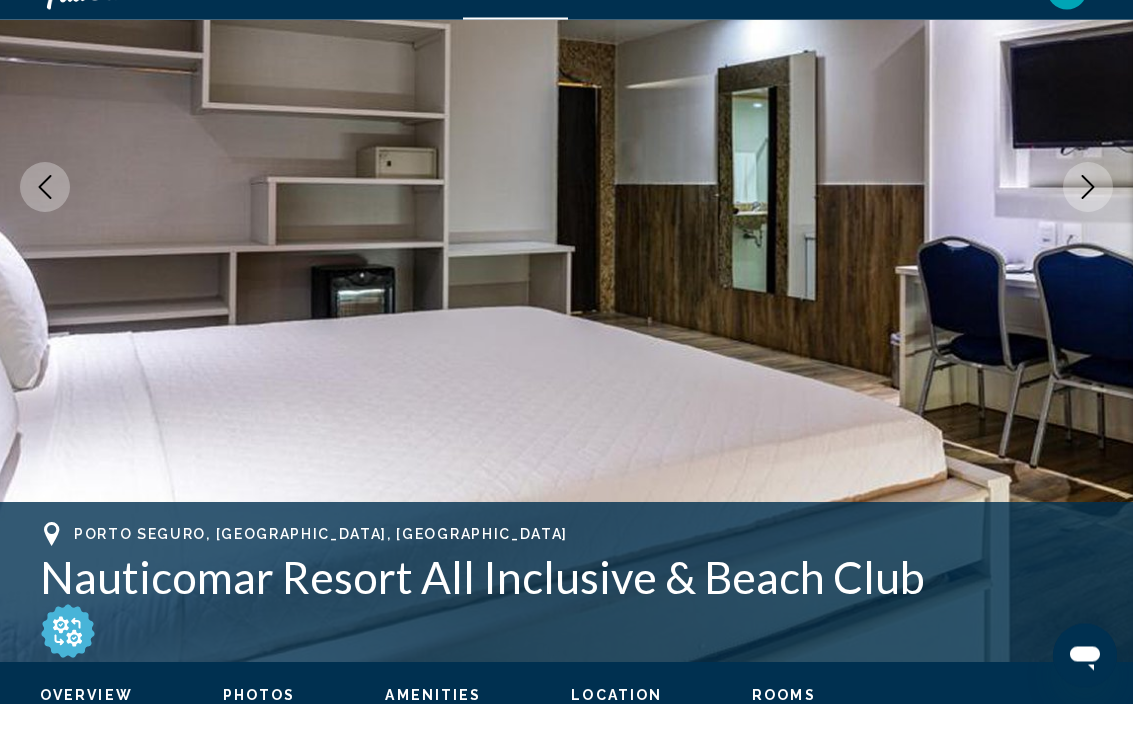 click 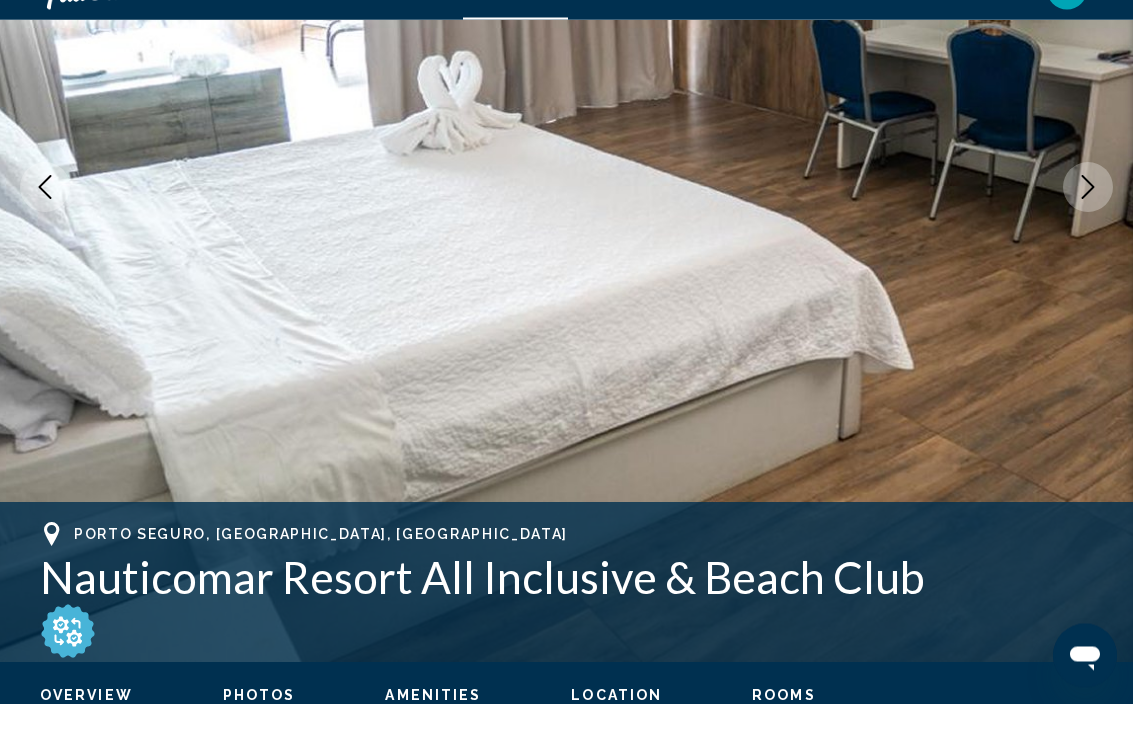 click 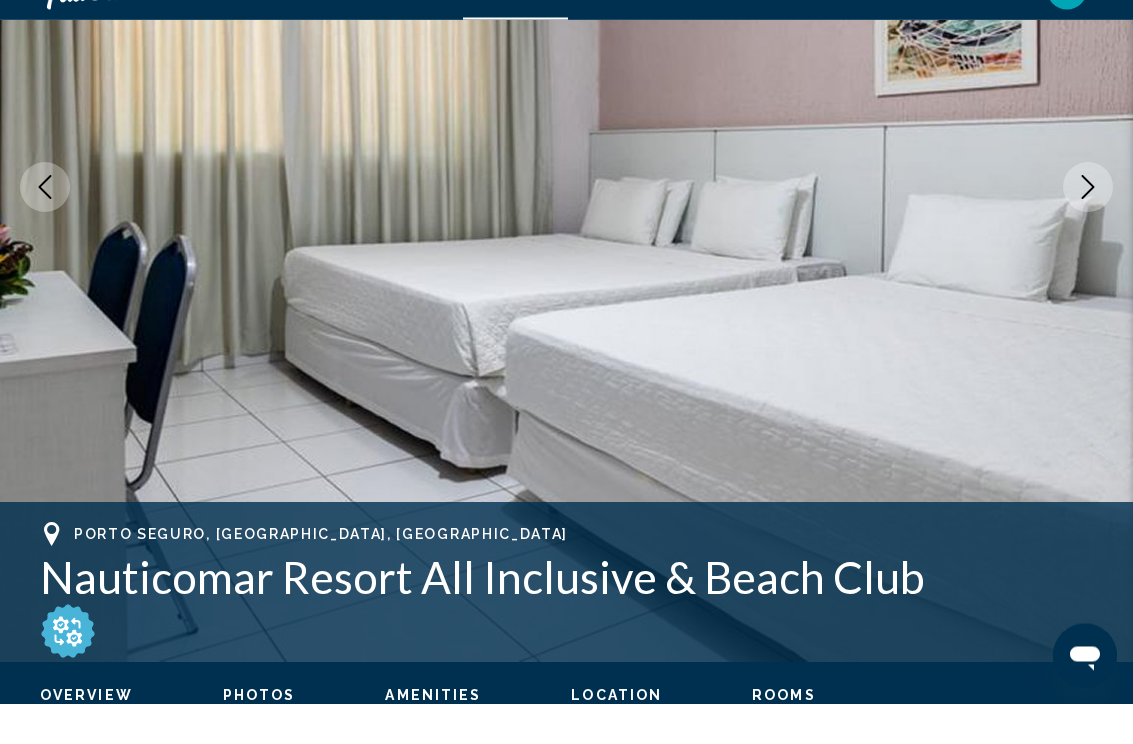 click 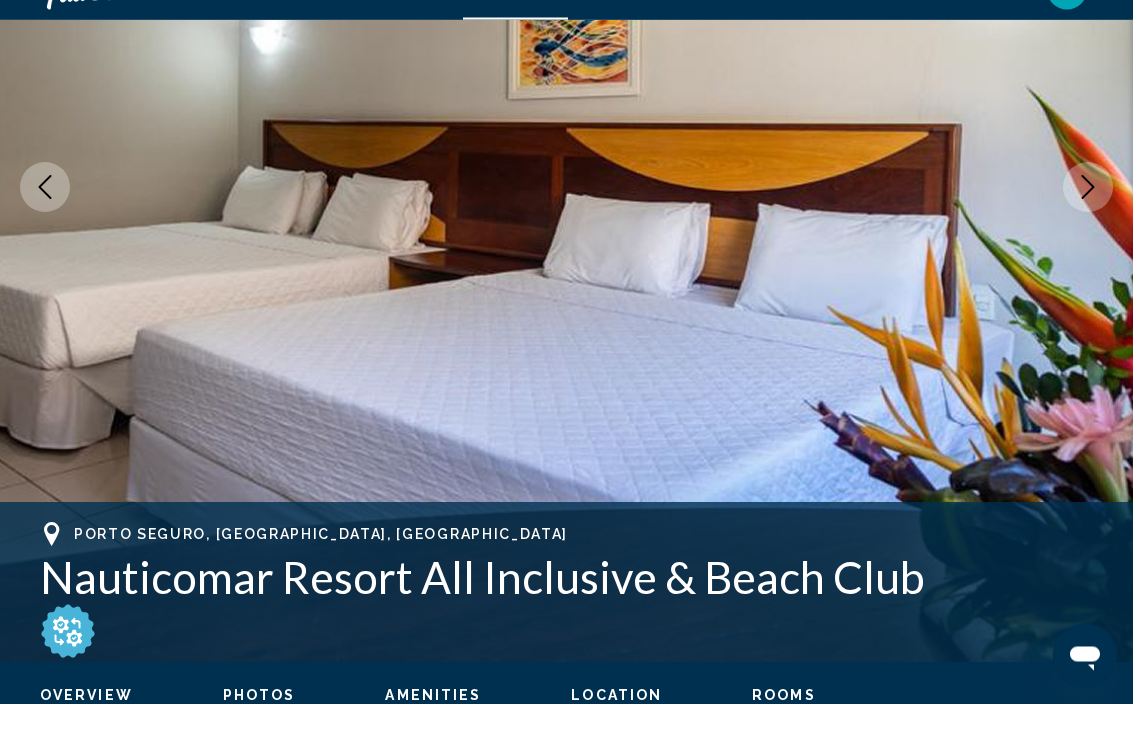click 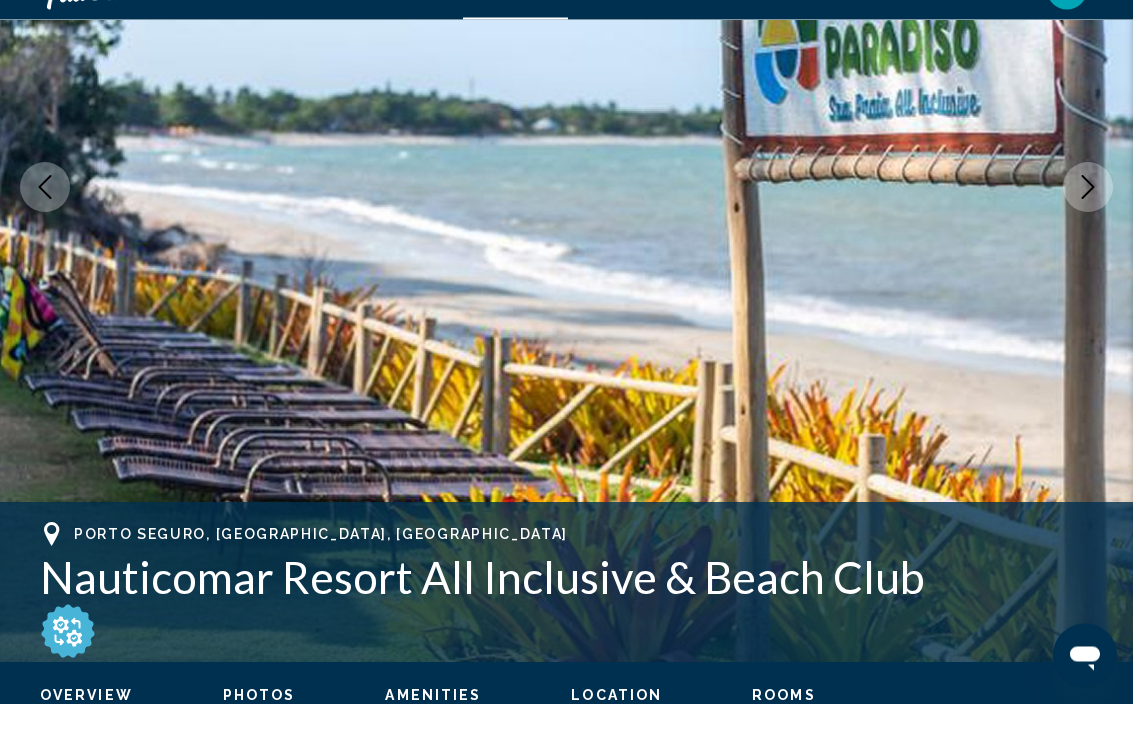 click 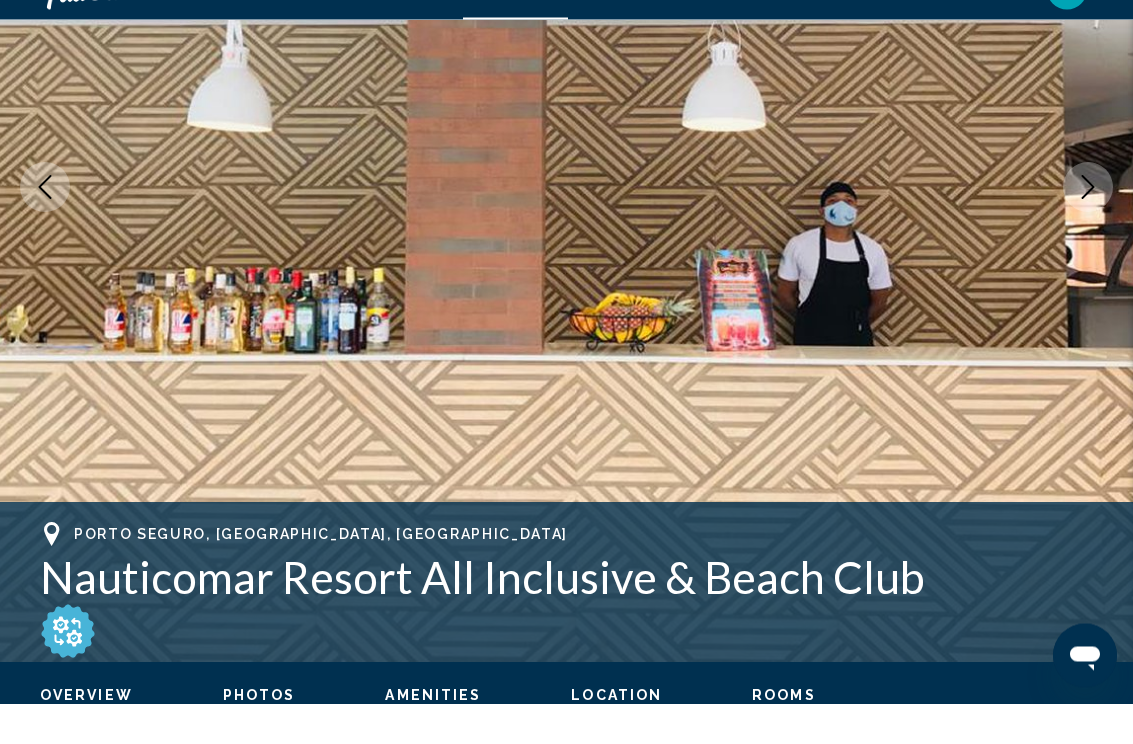 click 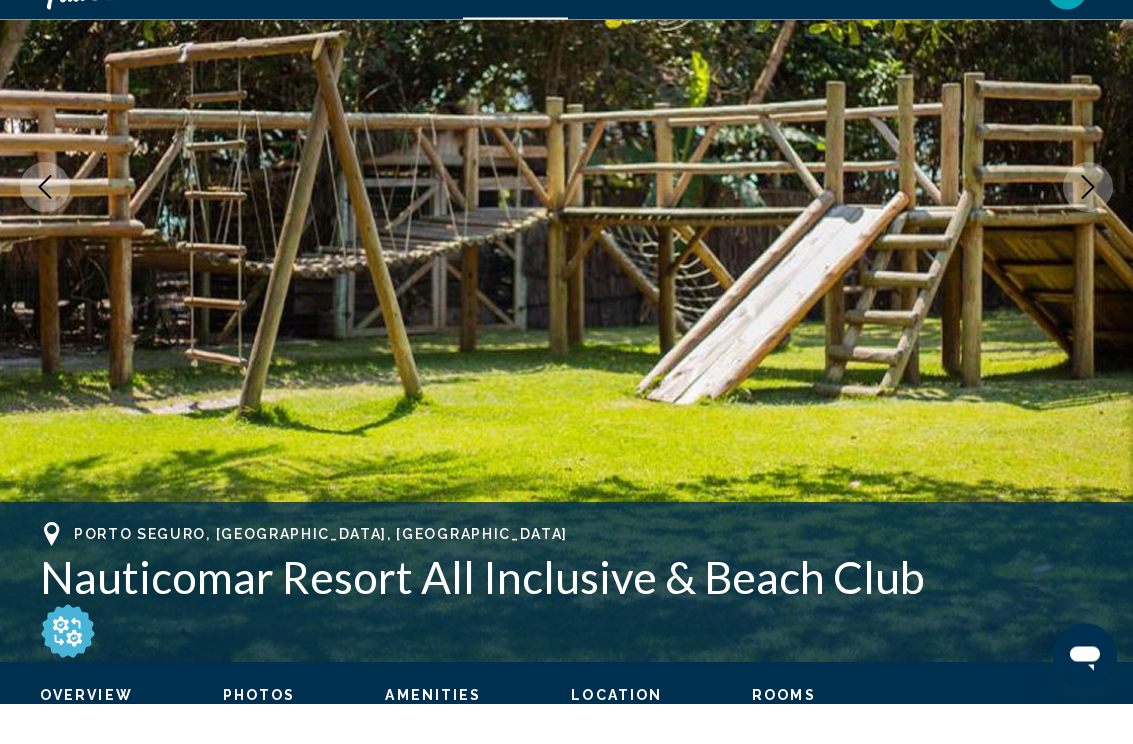 click at bounding box center (566, 228) 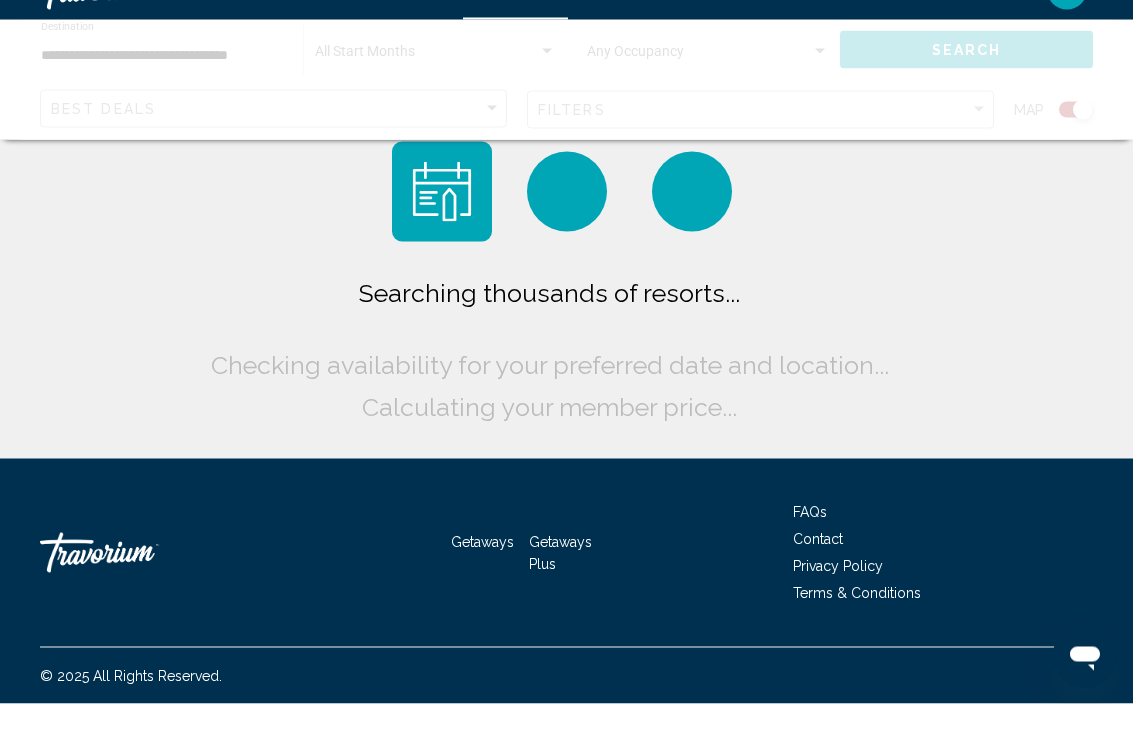 scroll, scrollTop: 0, scrollLeft: 0, axis: both 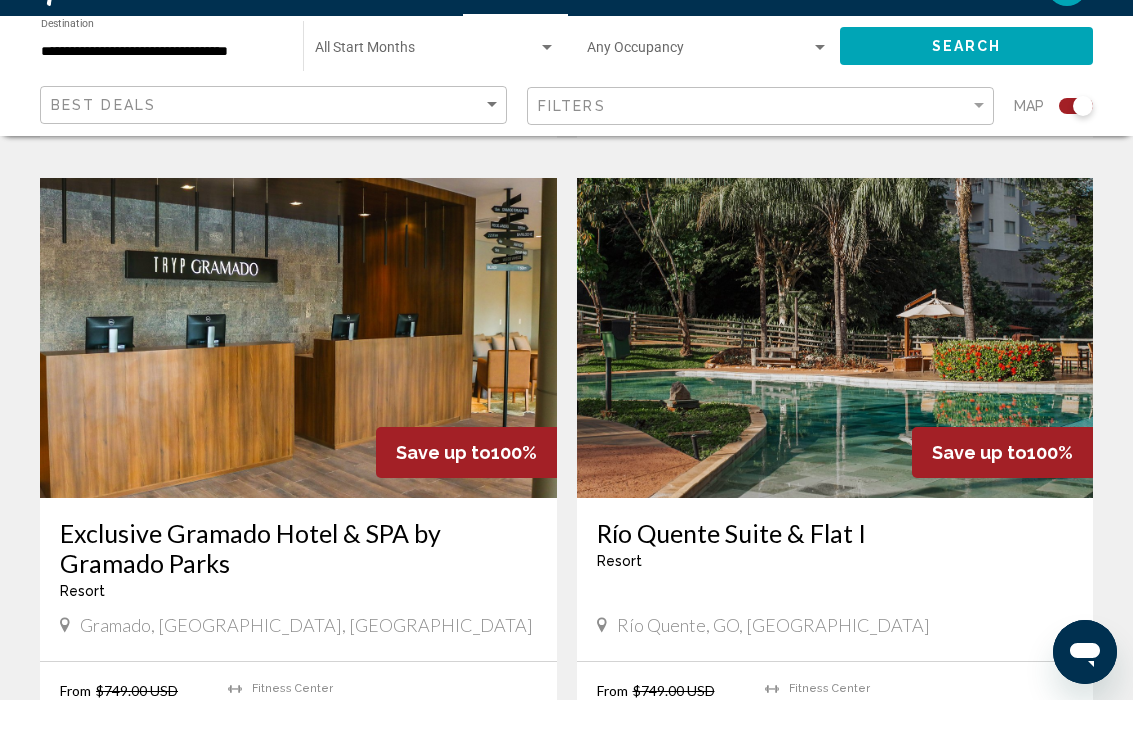 click on "Exclusive Gramado Hotel & SPA by Gramado Parks" at bounding box center (298, 592) 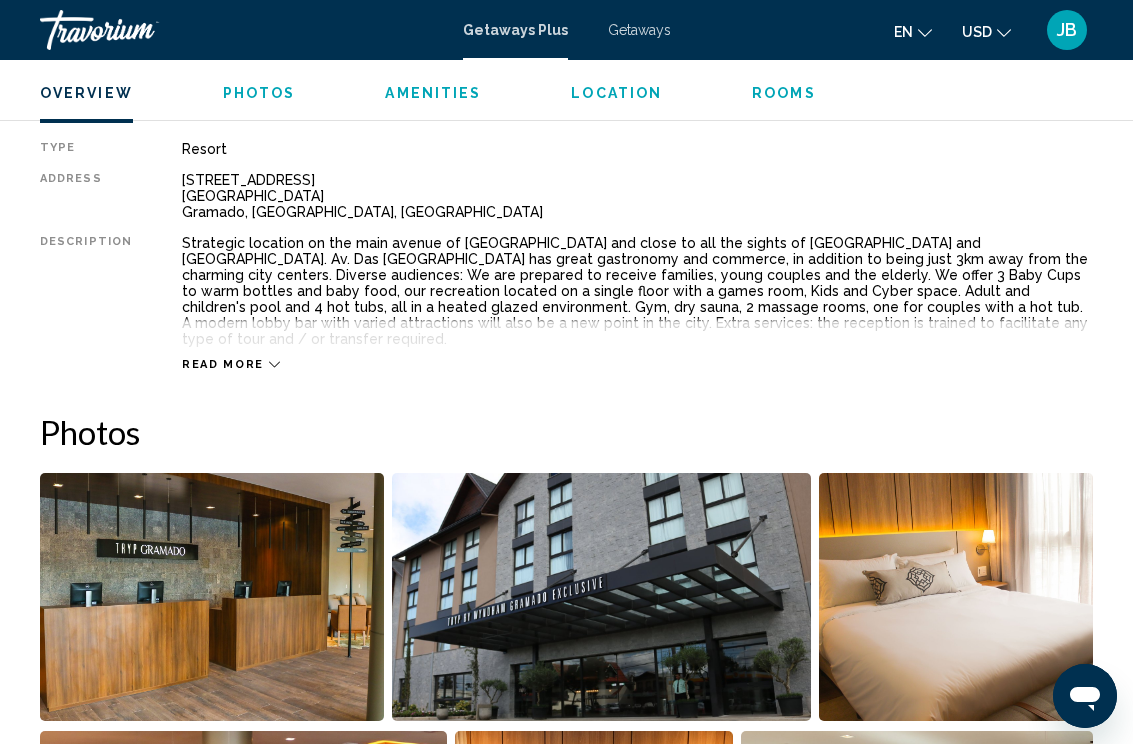 scroll, scrollTop: 911, scrollLeft: 0, axis: vertical 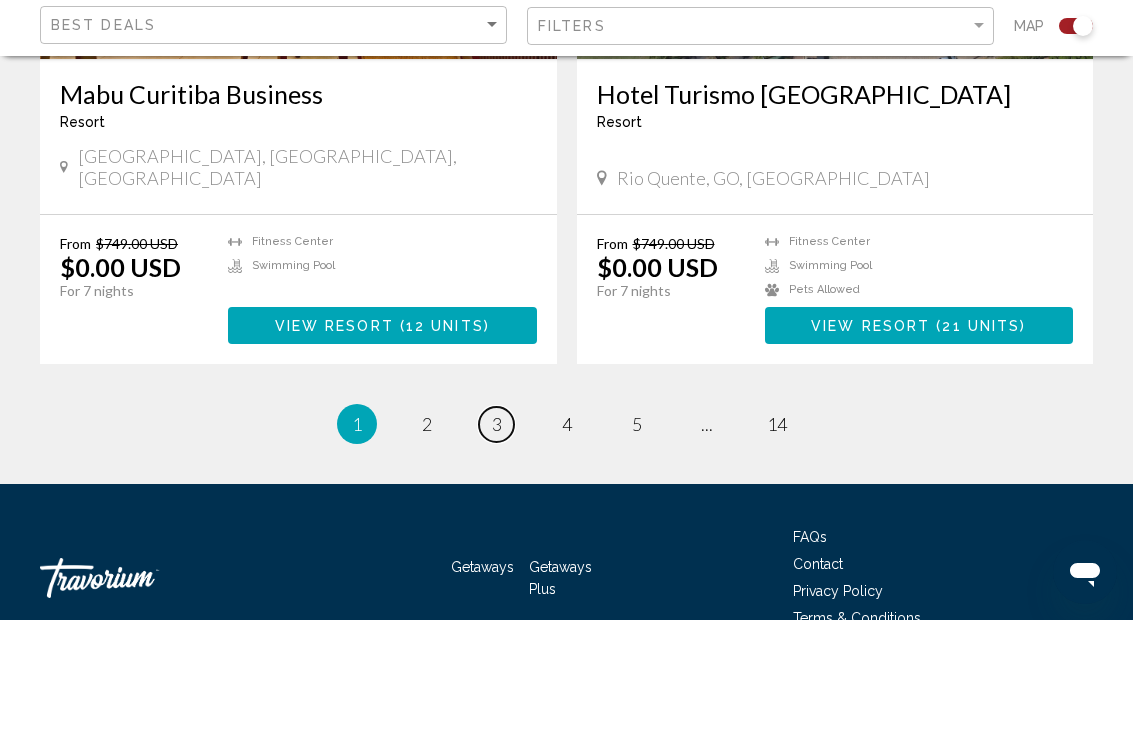 click on "page  3" at bounding box center (496, 548) 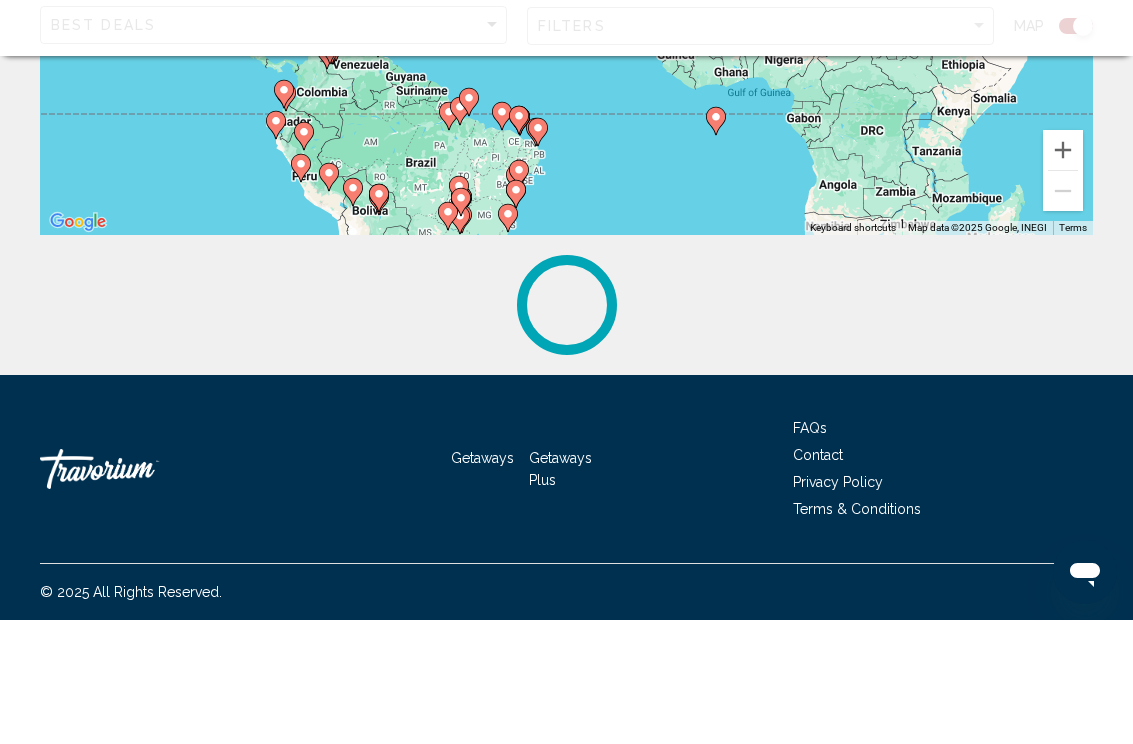scroll, scrollTop: 0, scrollLeft: 0, axis: both 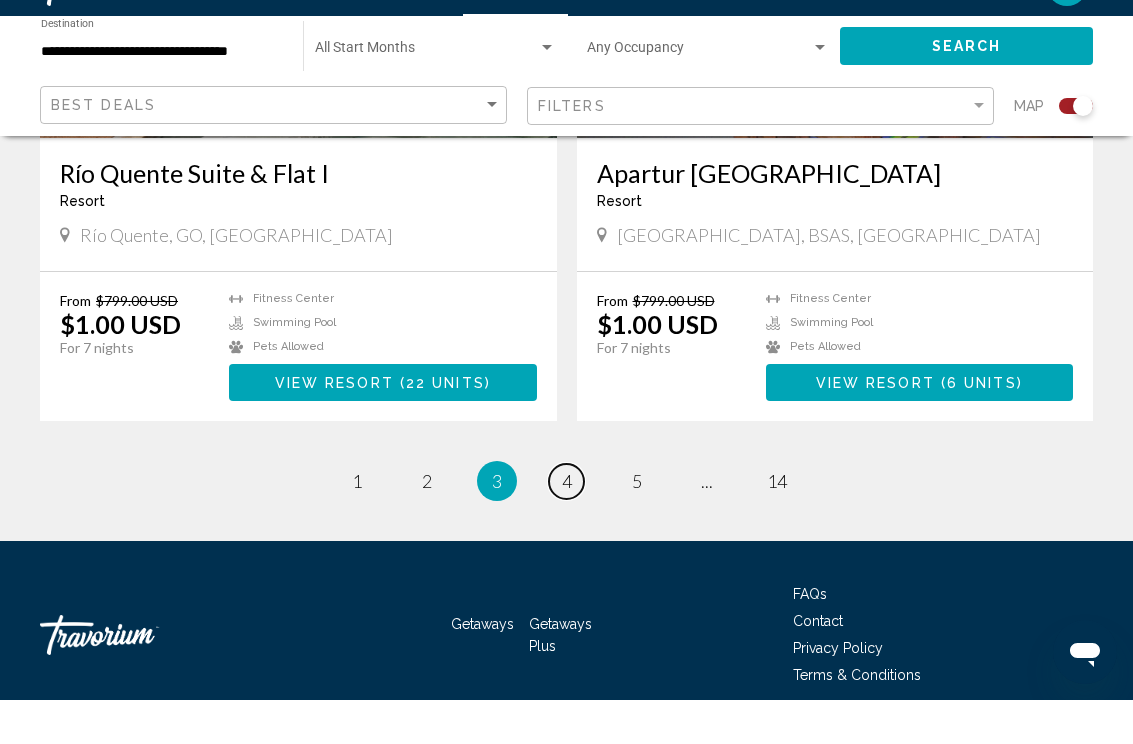 click on "4" at bounding box center (567, 525) 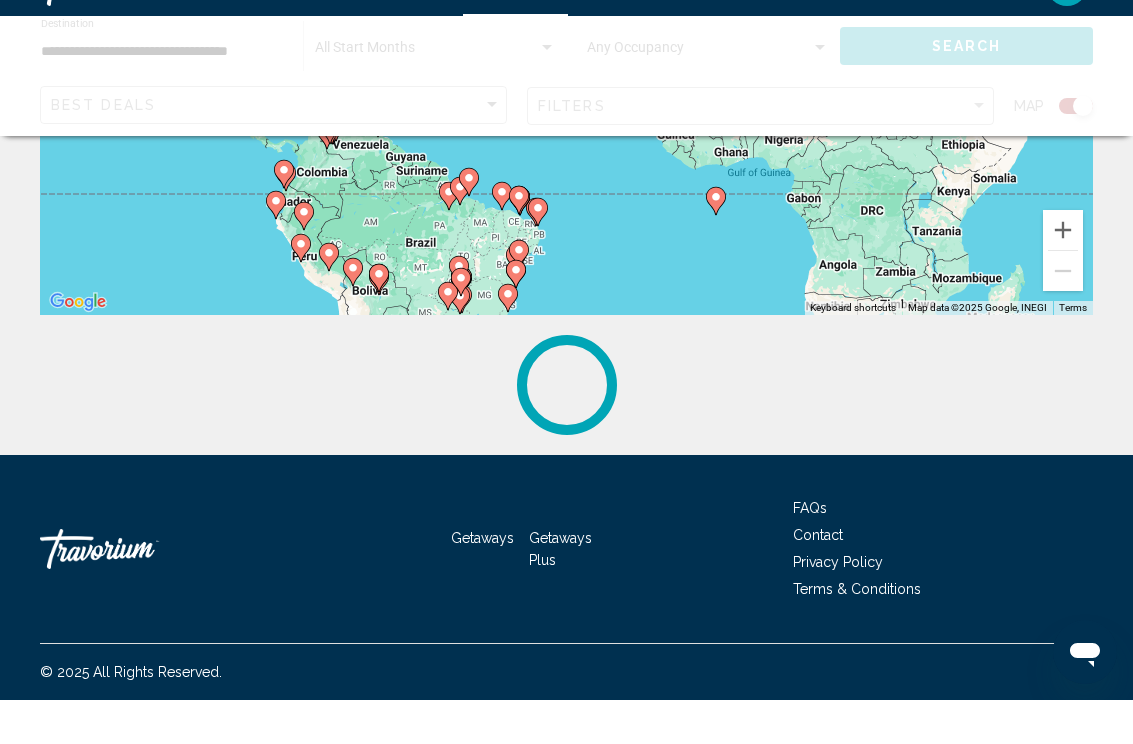 scroll, scrollTop: 0, scrollLeft: 0, axis: both 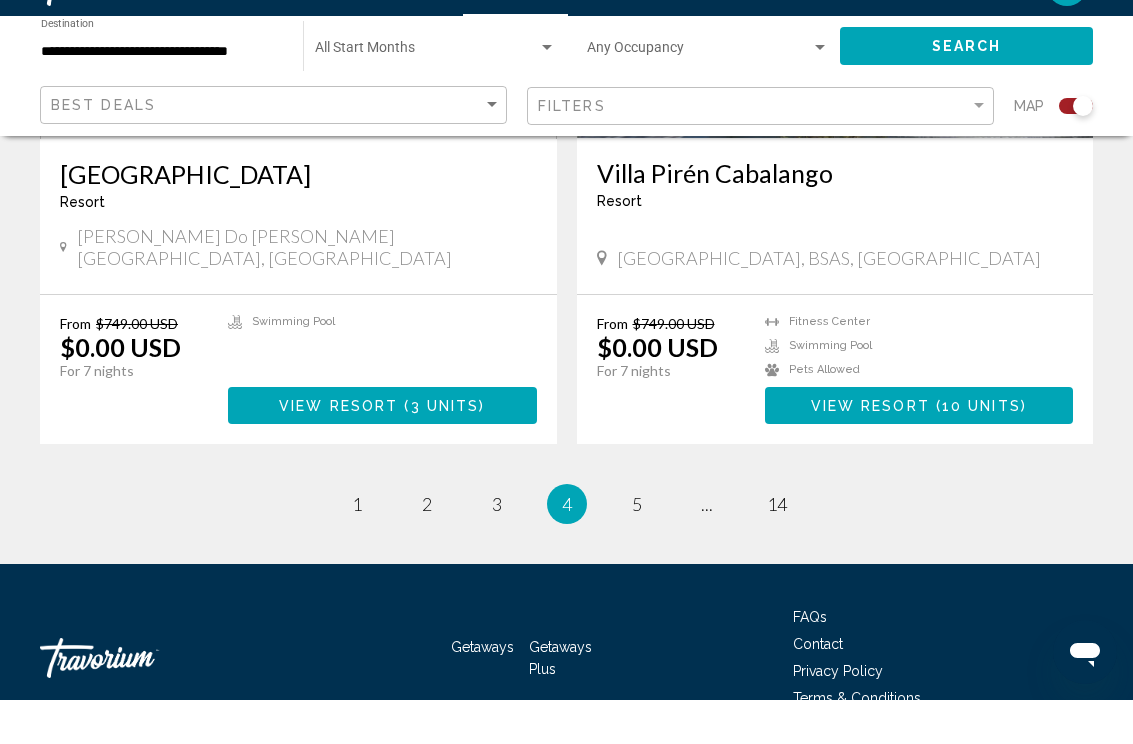 click on "Save up to  100%   [GEOGRAPHIC_DATA]  -  This is an adults only resort
Chichiriviche, FLCN, [GEOGRAPHIC_DATA] From $749.00 USD $0.00 USD For 7 nights You save  $749.00 USD   temp
[GEOGRAPHIC_DATA]
Pets [GEOGRAPHIC_DATA]    ( 2 units )  Save up to  100%   Complexo [GEOGRAPHIC_DATA]  -  This is an adults only resort
[GEOGRAPHIC_DATA], [GEOGRAPHIC_DATA], [GEOGRAPHIC_DATA] From $749.00 USD $0.00 USD For 7 nights You save  $749.00 USD   temp  4.5
[GEOGRAPHIC_DATA]
Swimming Pool
Pets [GEOGRAPHIC_DATA]    ( 28 units )  Save up to  100%   [GEOGRAPHIC_DATA]  -  This is an adults only resort
[PERSON_NAME], [GEOGRAPHIC_DATA] From $749.00 USD $0.00 USD For 7 nights You save  $749.00 USD   temp  4.3
( )" at bounding box center (566, -1458) 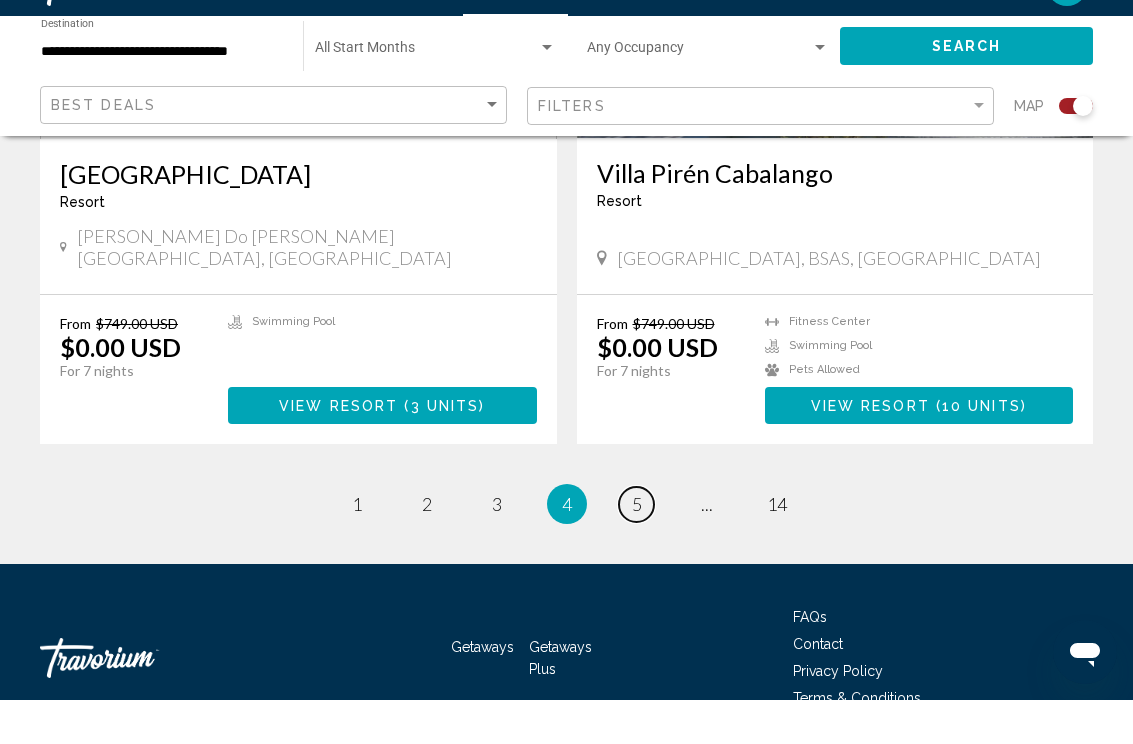 click on "page  5" at bounding box center (636, 548) 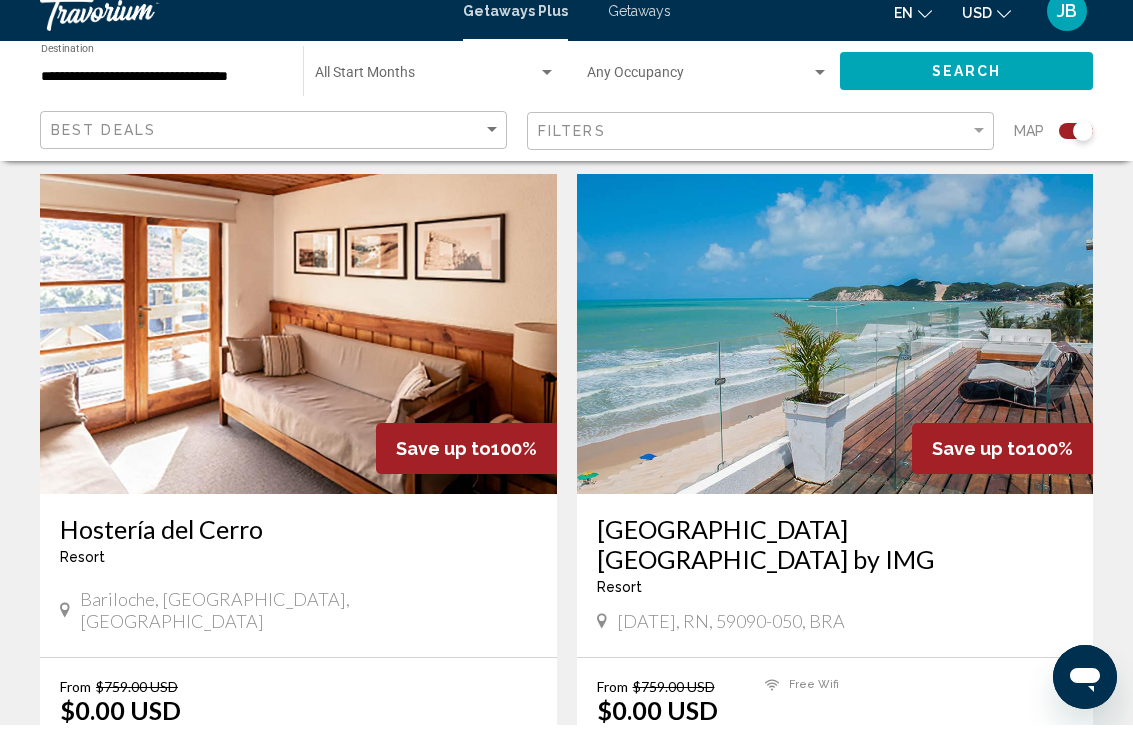 scroll, scrollTop: 2037, scrollLeft: 0, axis: vertical 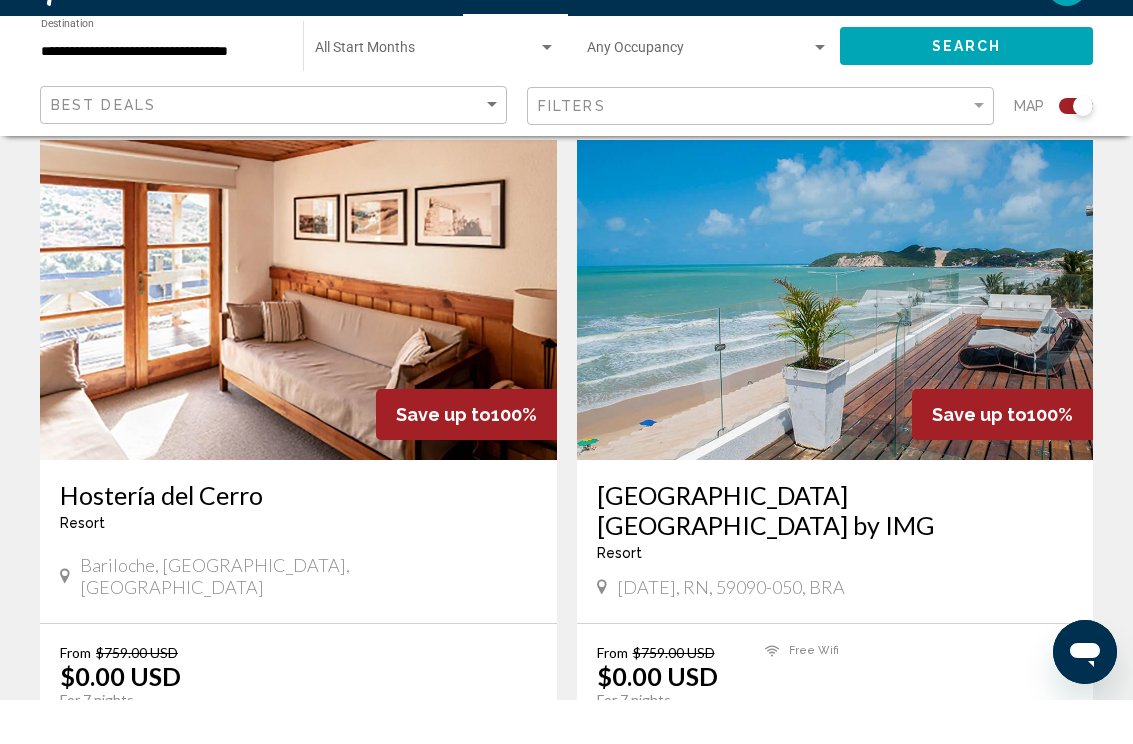 click on "[GEOGRAPHIC_DATA] [GEOGRAPHIC_DATA] by IMG" at bounding box center [835, 554] 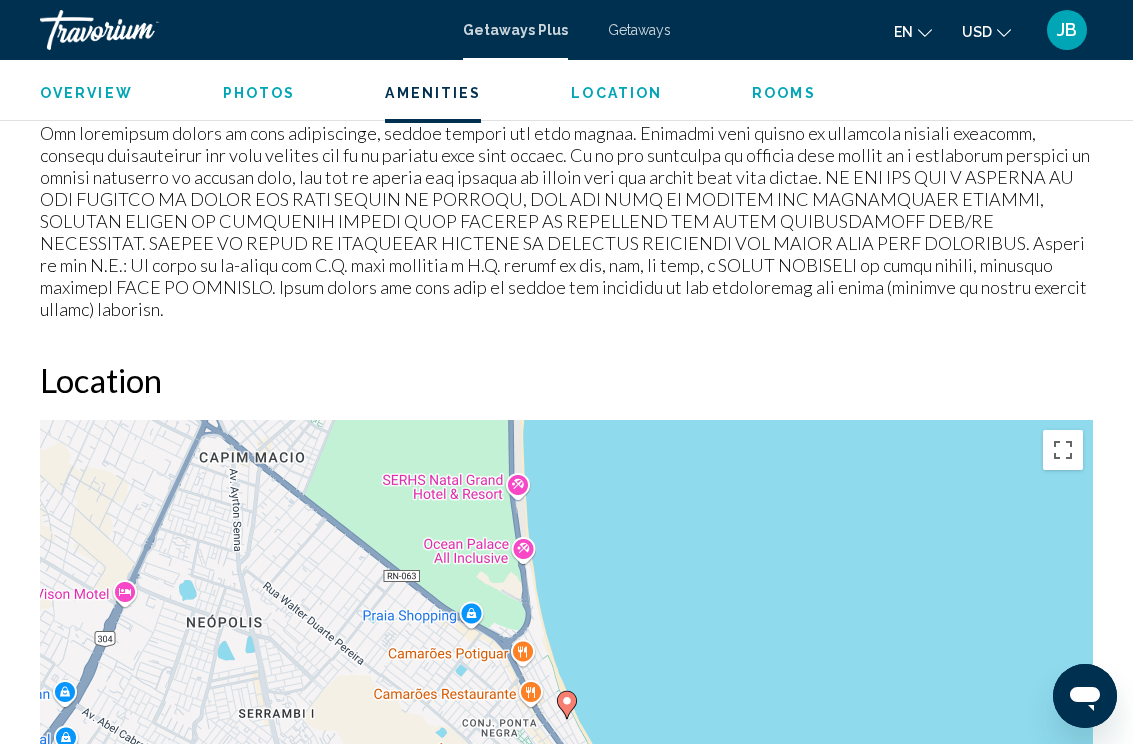 scroll, scrollTop: 2317, scrollLeft: 0, axis: vertical 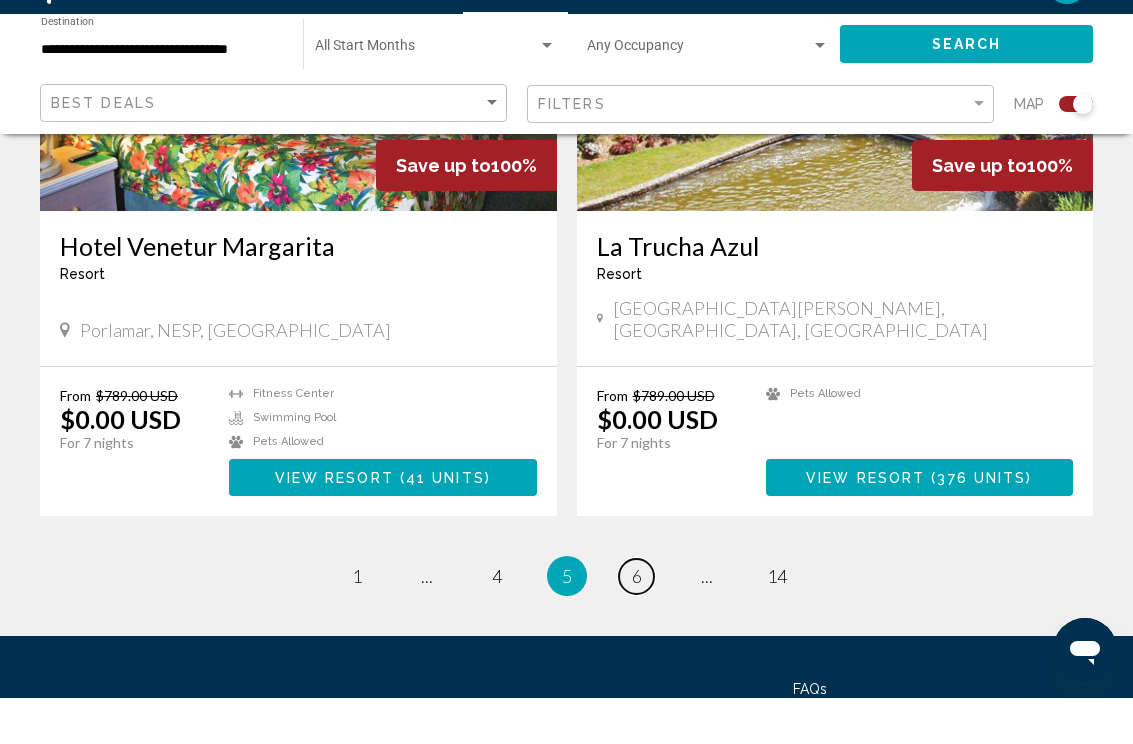 click on "page  6" at bounding box center (636, 622) 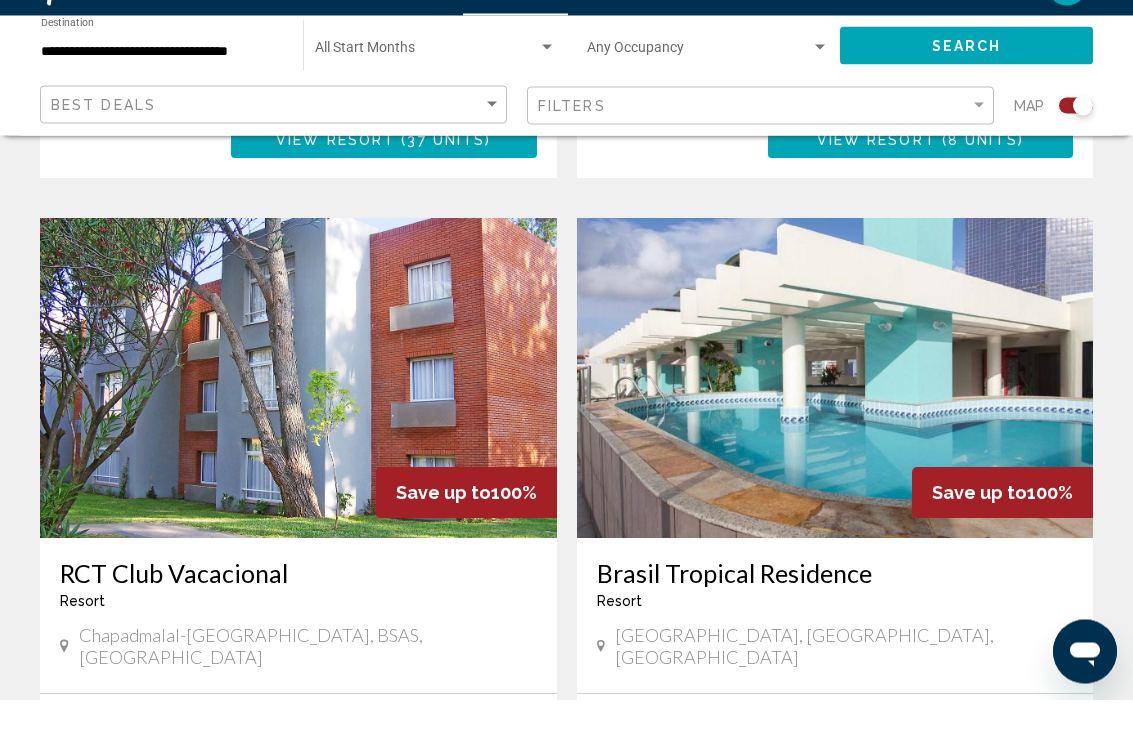 scroll, scrollTop: 1294, scrollLeft: 0, axis: vertical 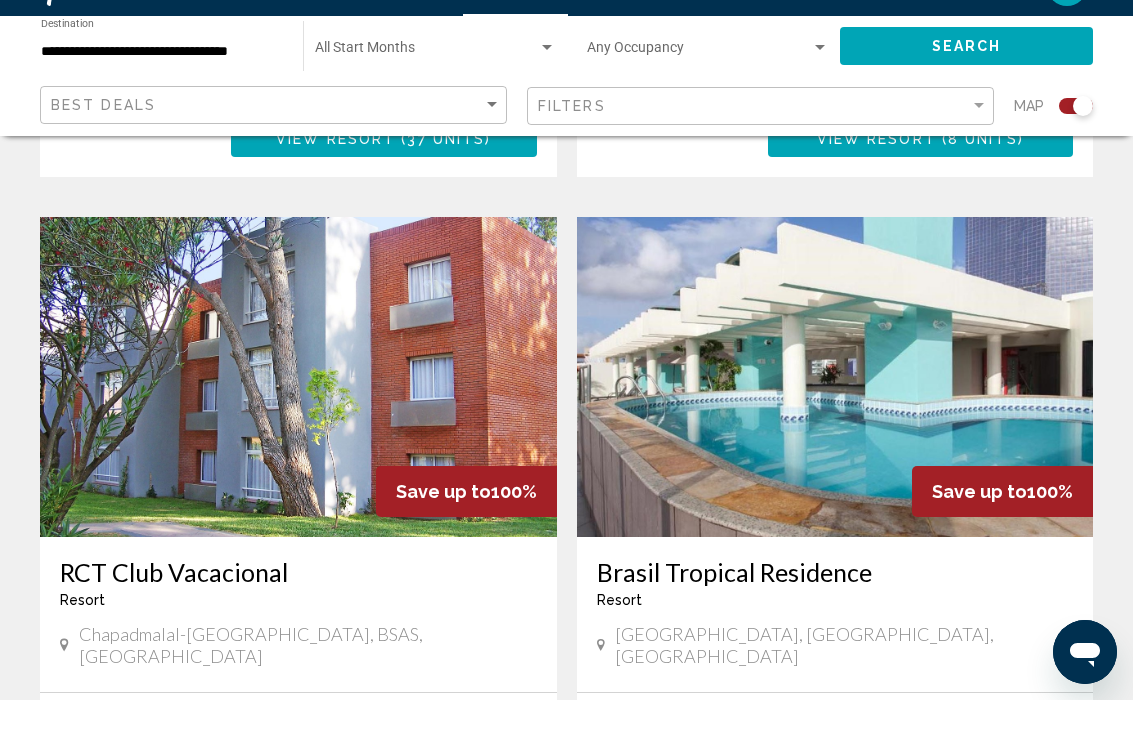 click on "[GEOGRAPHIC_DATA], [GEOGRAPHIC_DATA], [GEOGRAPHIC_DATA]" at bounding box center (835, 689) 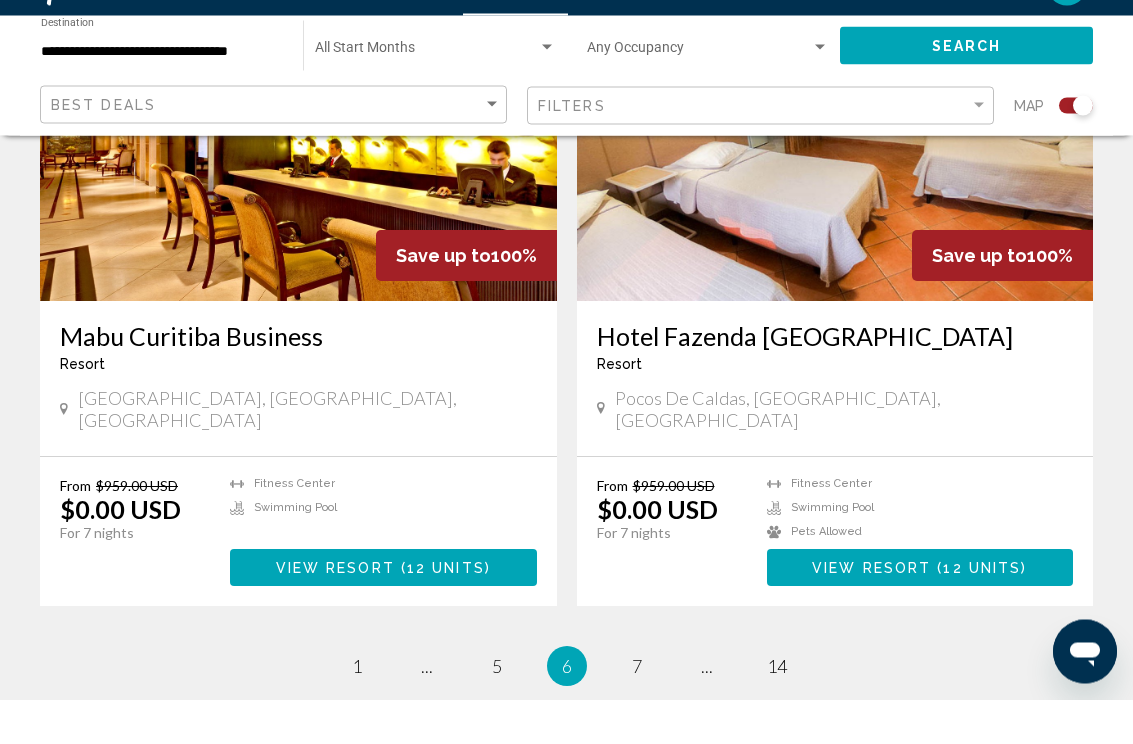 scroll, scrollTop: 4332, scrollLeft: 0, axis: vertical 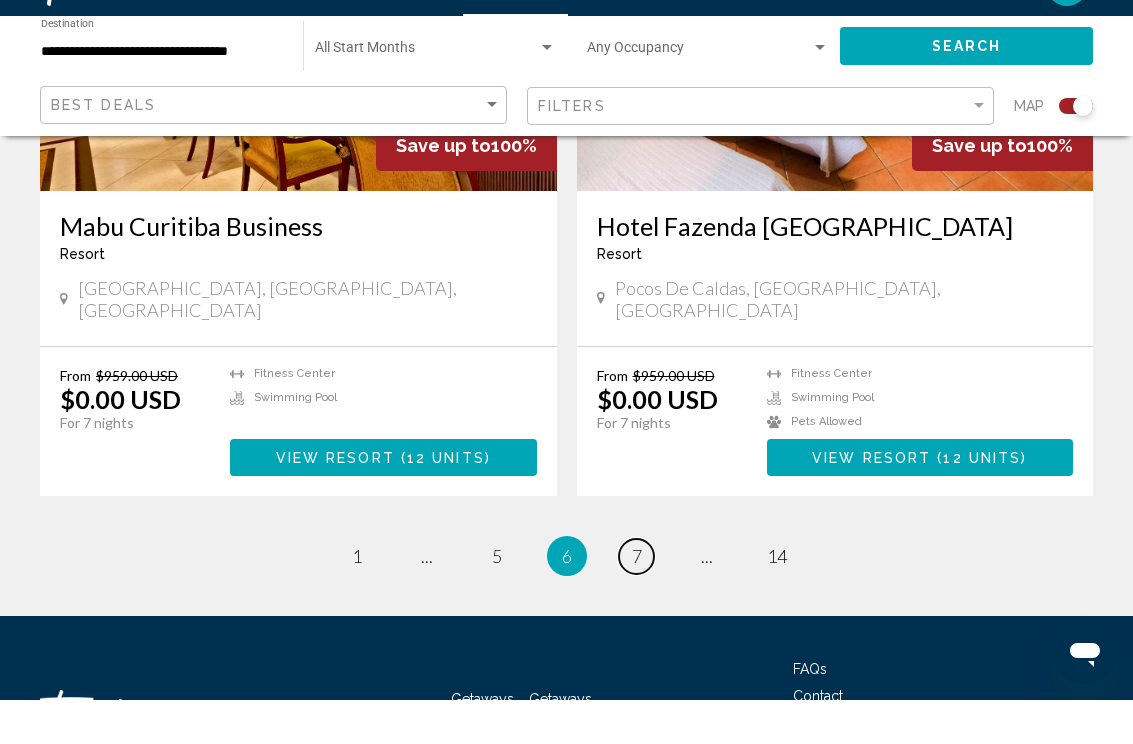 click on "page  7" at bounding box center (636, 600) 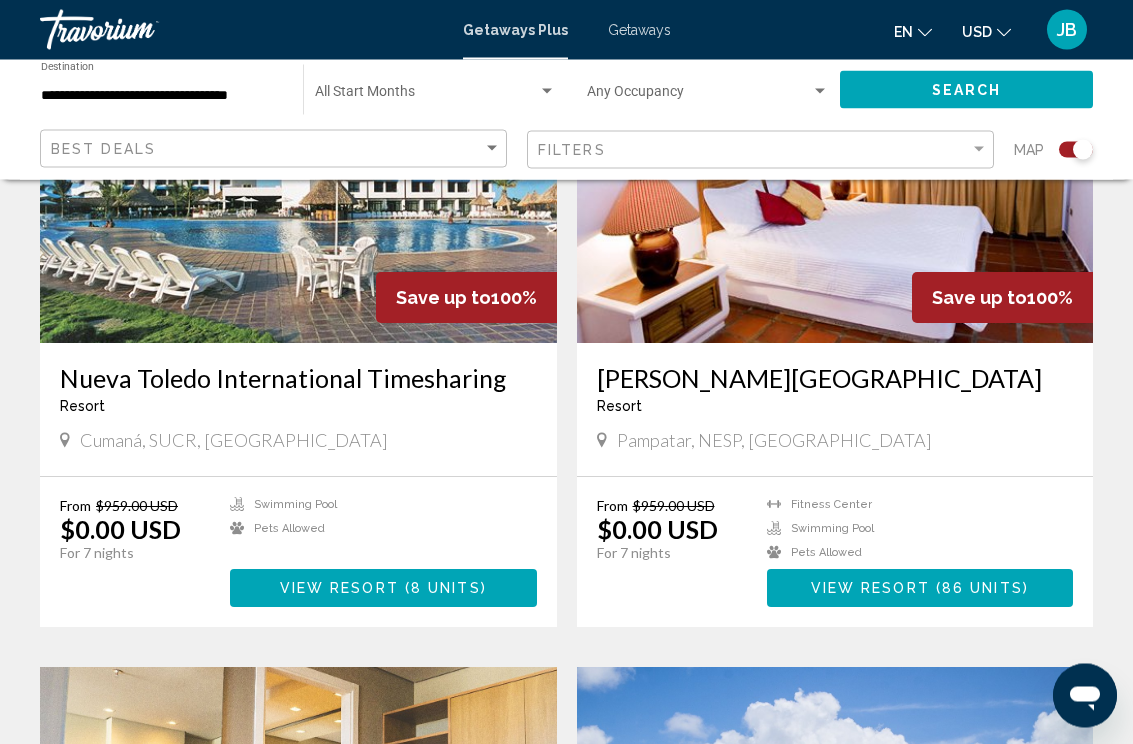scroll, scrollTop: 1489, scrollLeft: 0, axis: vertical 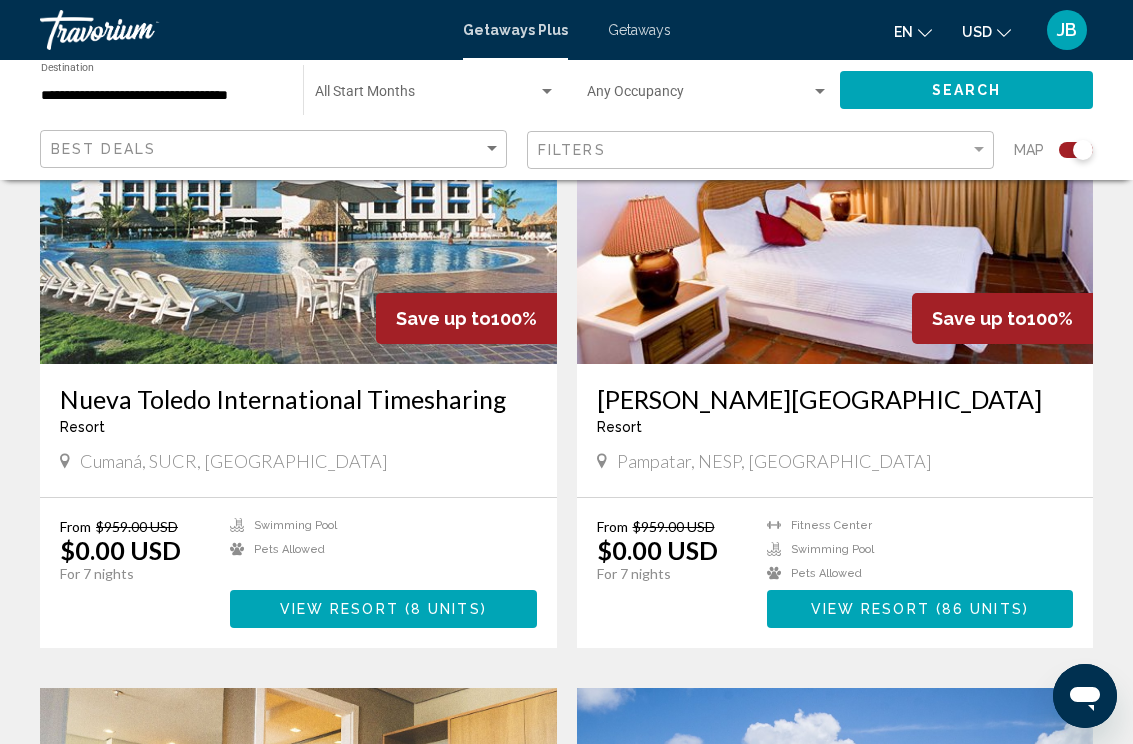 click on "**********" at bounding box center [162, 96] 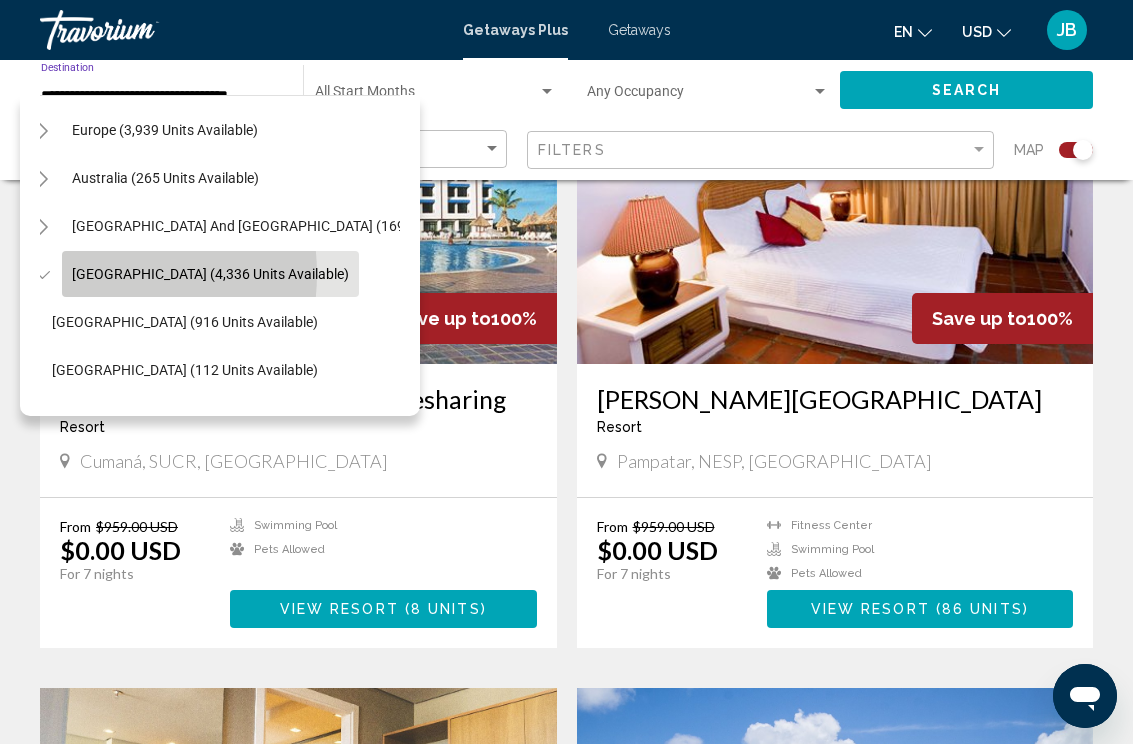 scroll, scrollTop: 240, scrollLeft: 16, axis: both 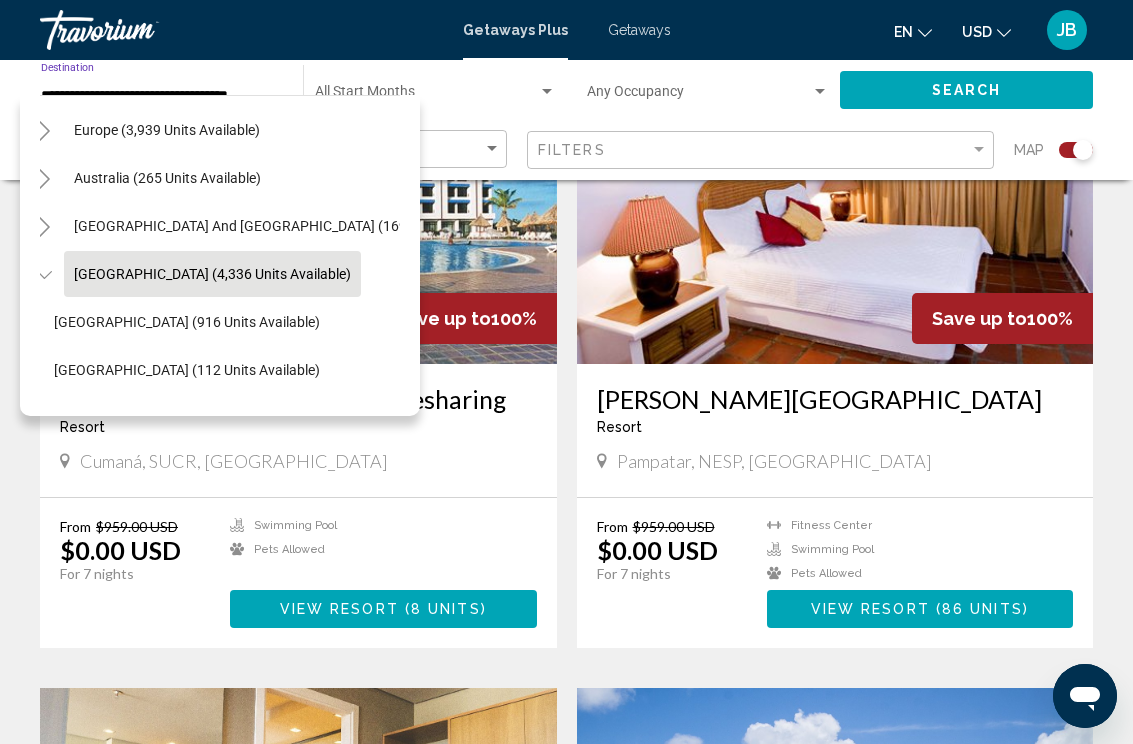 click on "All destinations
[GEOGRAPHIC_DATA] (38,967 units available)
[GEOGRAPHIC_DATA] (3,130 units available)
[GEOGRAPHIC_DATA] (2,290 units available)
[GEOGRAPHIC_DATA] (1,499 units available)
[GEOGRAPHIC_DATA] (3,939 units available)
[GEOGRAPHIC_DATA] (265 units available)
[GEOGRAPHIC_DATA] and [GEOGRAPHIC_DATA] (169 units available)
[GEOGRAPHIC_DATA] (4,336 units available)   [GEOGRAPHIC_DATA] (916 units available)   [GEOGRAPHIC_DATA] (112 units available)   [GEOGRAPHIC_DATA] (1,239 units available)   [GEOGRAPHIC_DATA] (29 units available)   [GEOGRAPHIC_DATA] (61 units available)   [GEOGRAPHIC_DATA] (155 units available)   [GEOGRAPHIC_DATA] (1,809 units available)
[GEOGRAPHIC_DATA] (226 units available)
Asia (2,969 units available)
[GEOGRAPHIC_DATA] (82 units available)
[GEOGRAPHIC_DATA] (305 units available)" at bounding box center (220, 255) 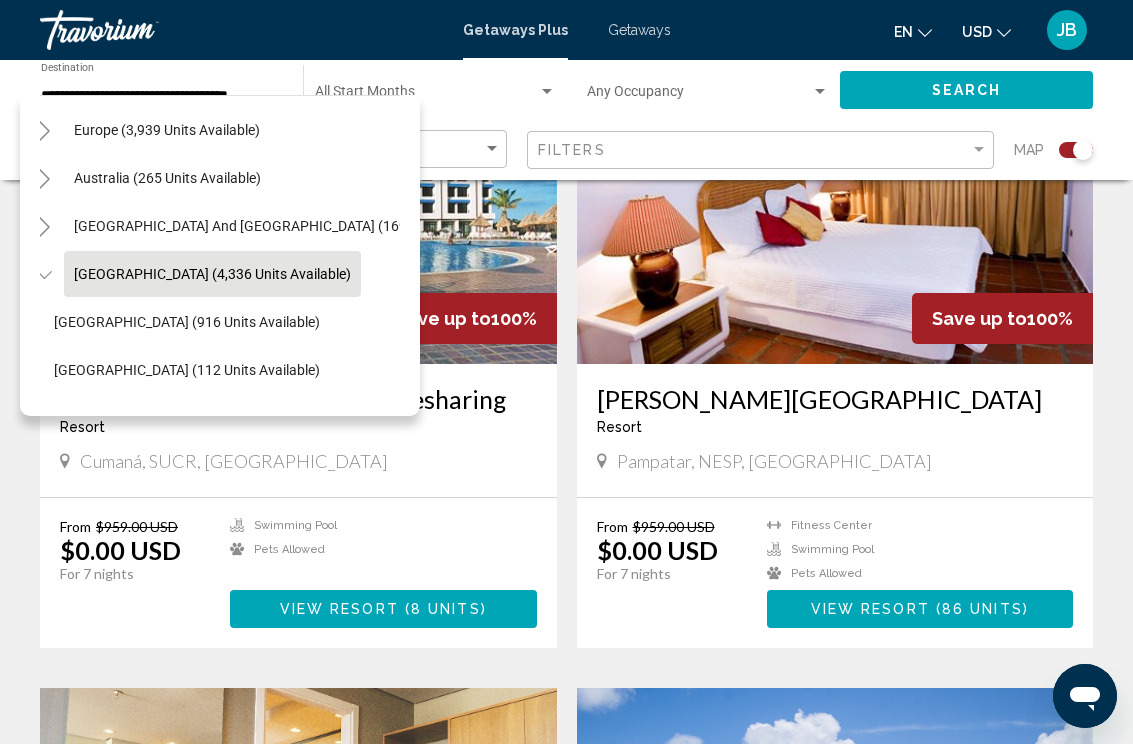 click 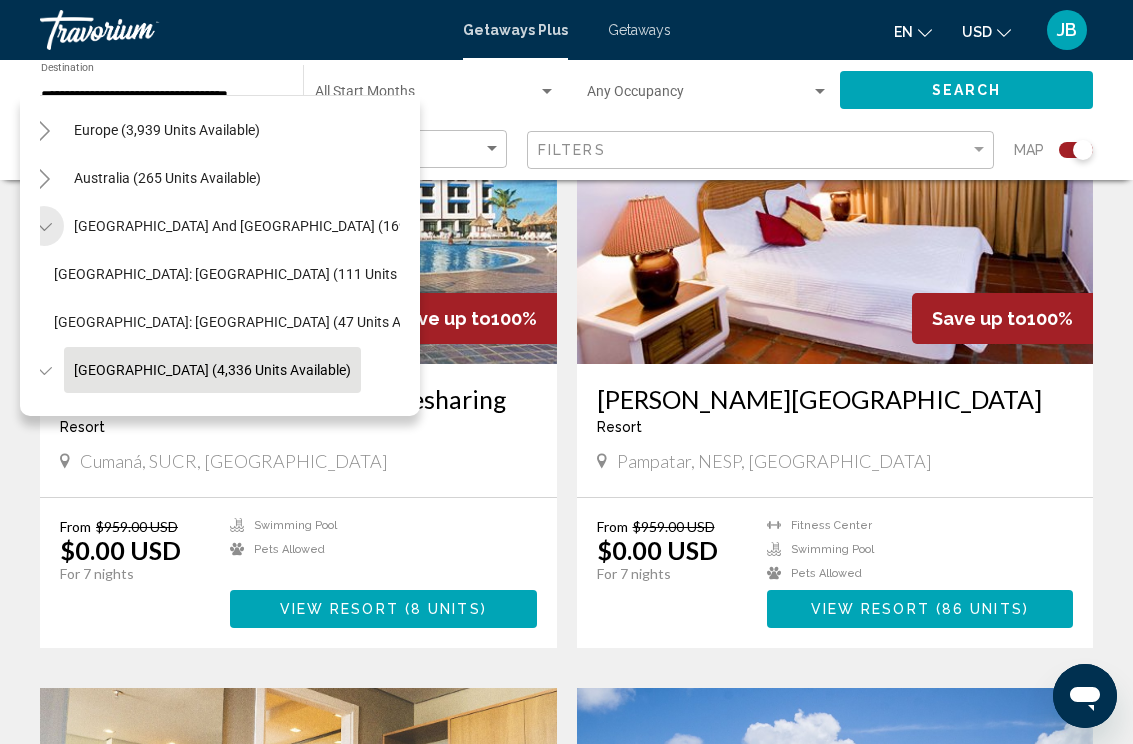 click 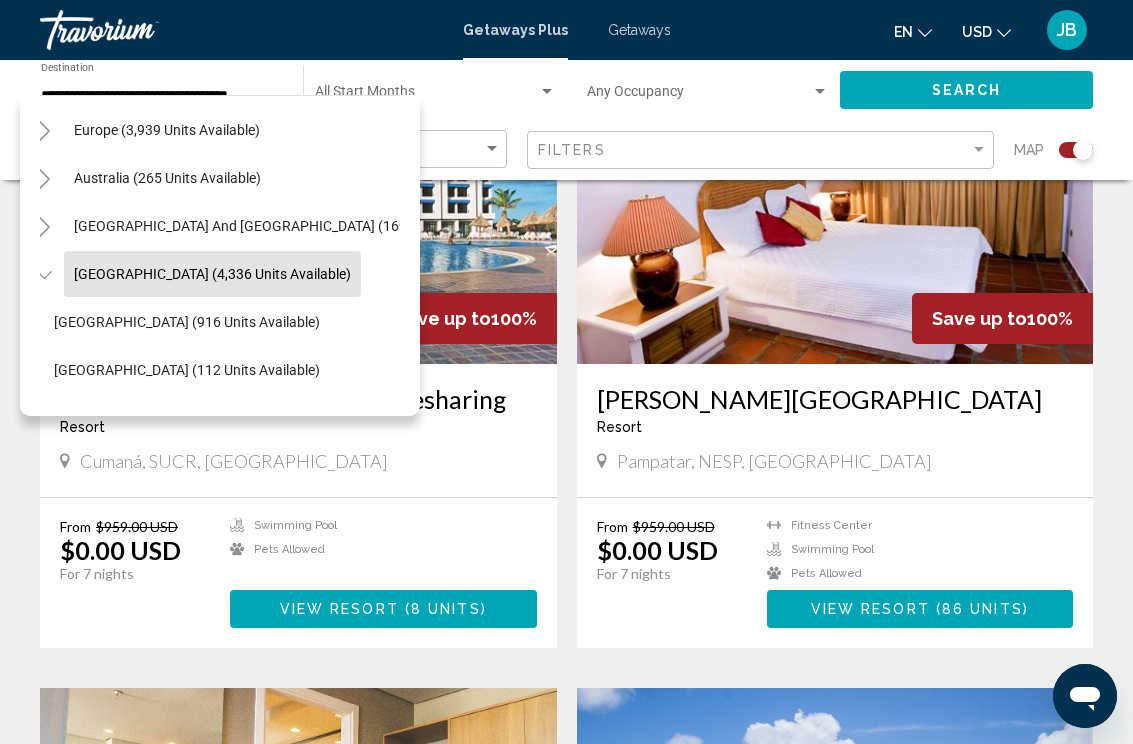 scroll, scrollTop: 232, scrollLeft: 4, axis: both 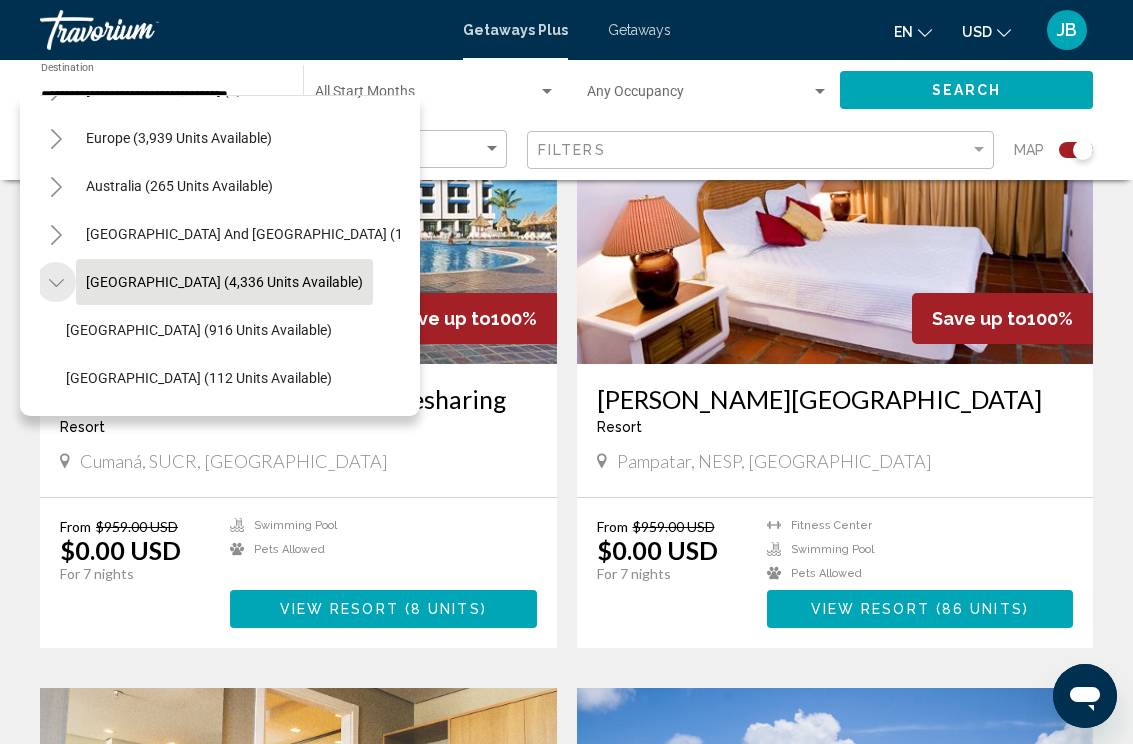 click 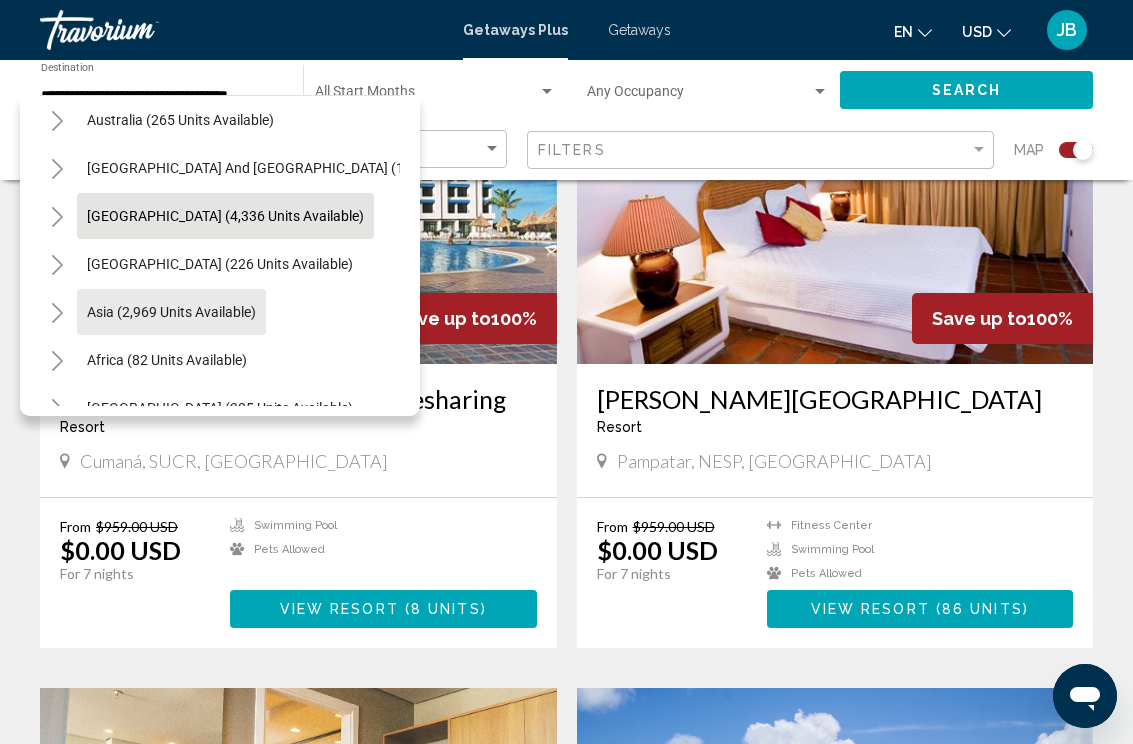 scroll, scrollTop: 302, scrollLeft: 3, axis: both 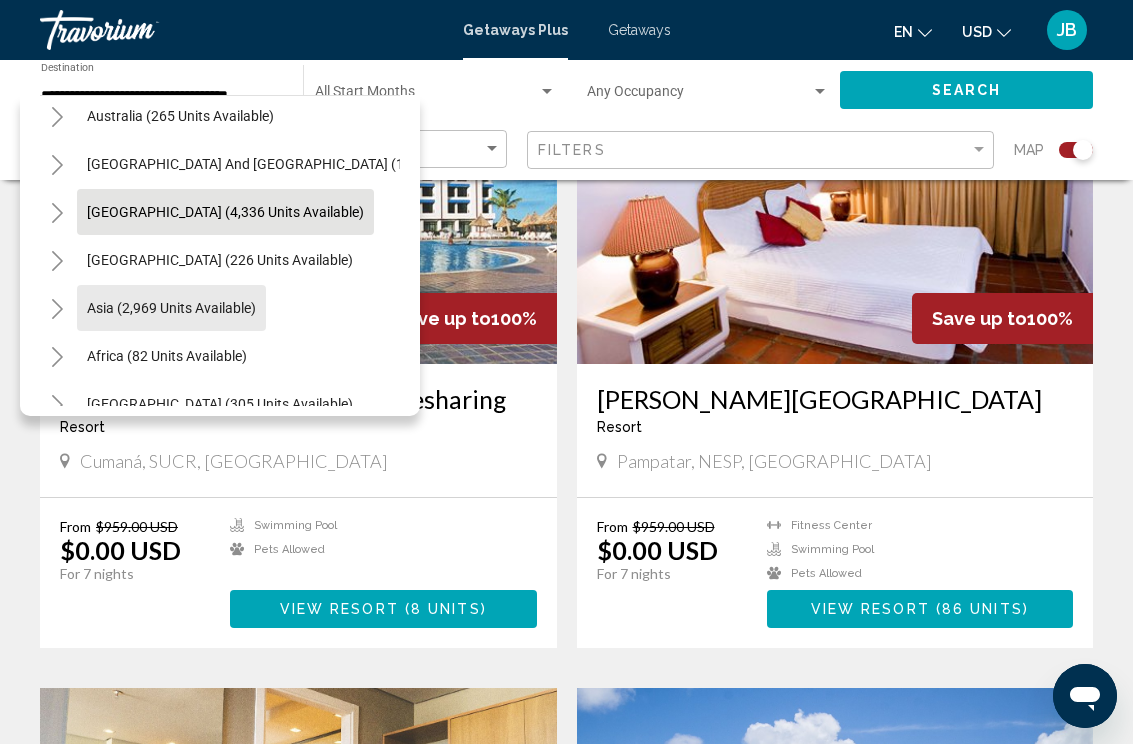 click on "Asia (2,969 units available)" at bounding box center (167, 356) 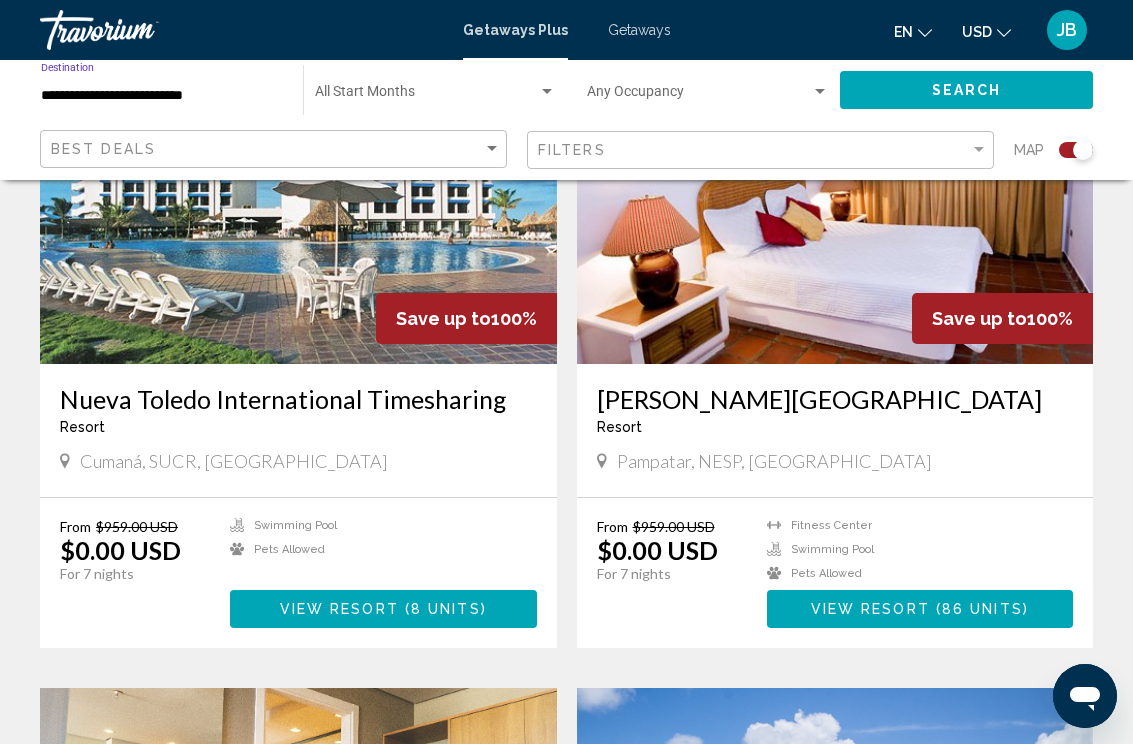 click on "Search" 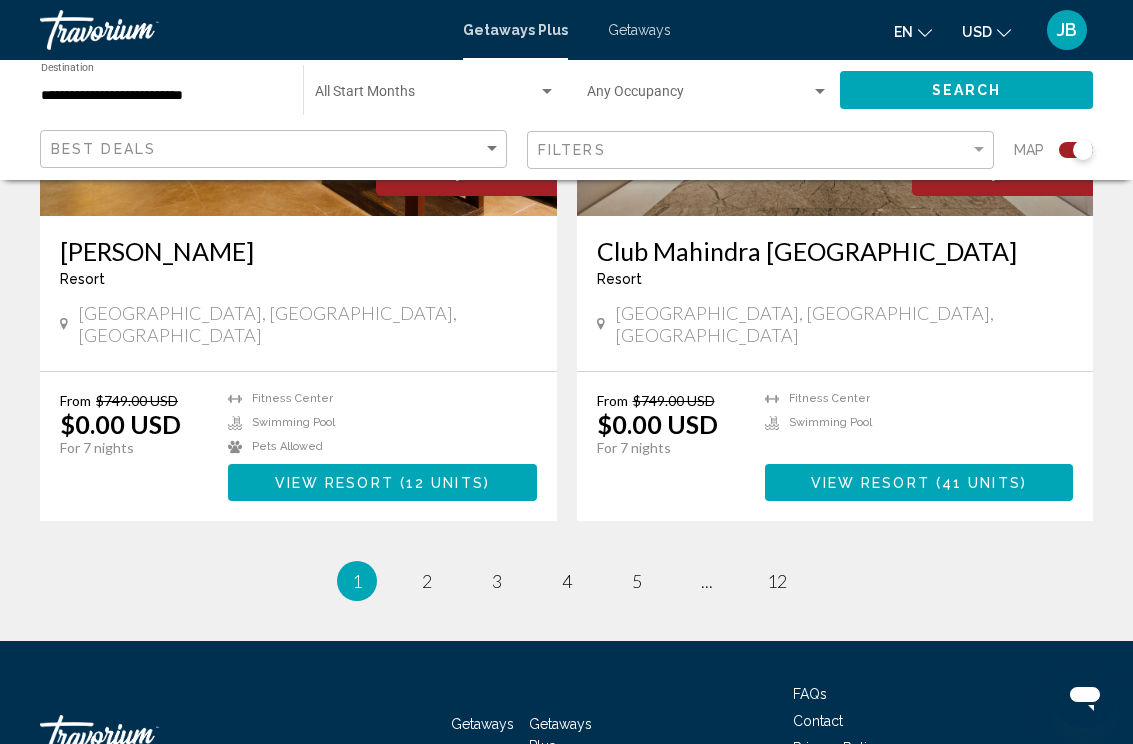 scroll, scrollTop: 4296, scrollLeft: 0, axis: vertical 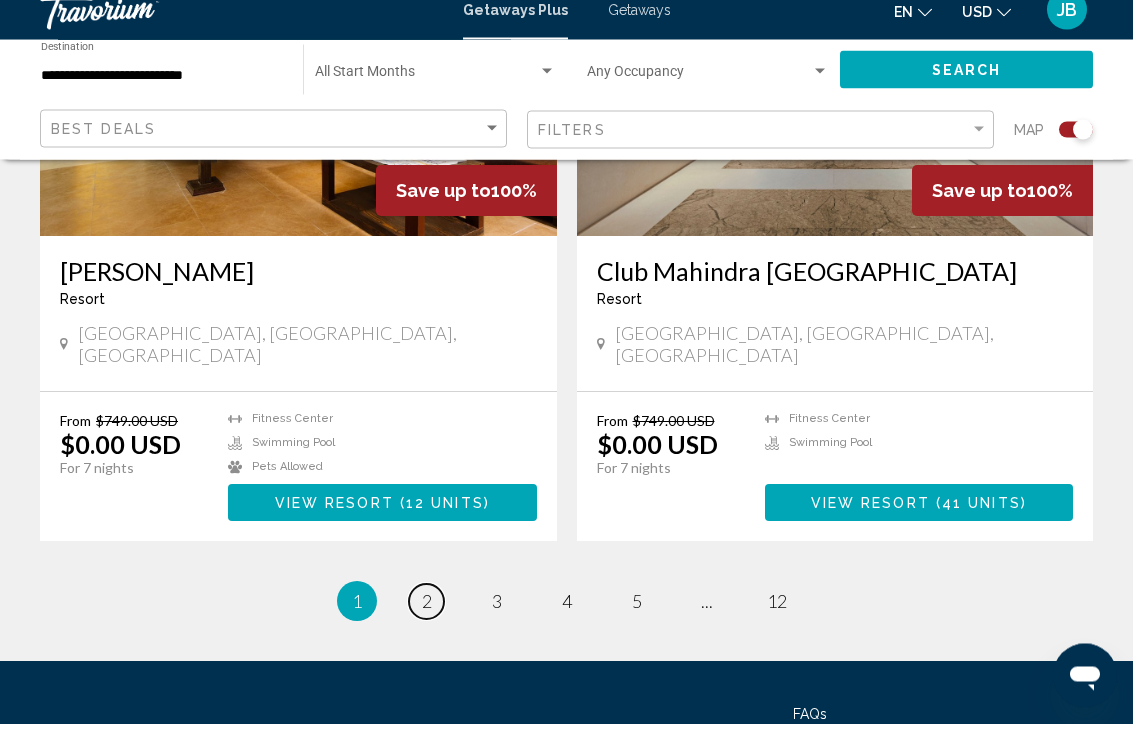 click on "page  2" at bounding box center [426, 622] 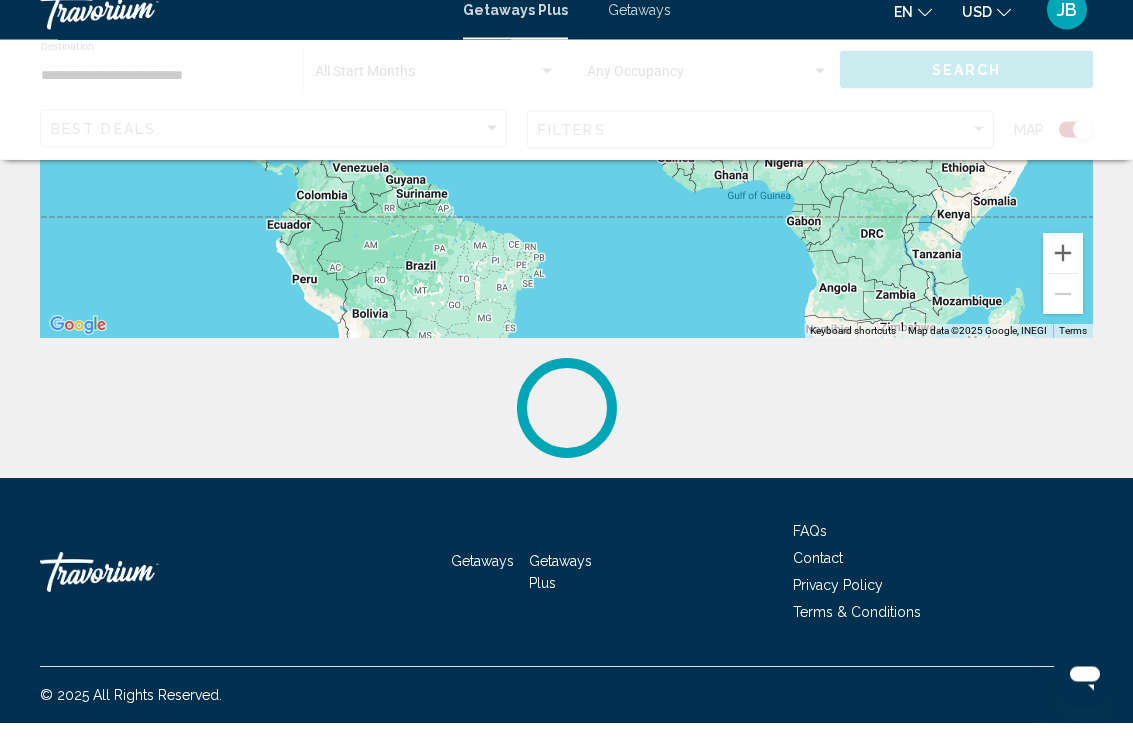 scroll, scrollTop: 0, scrollLeft: 0, axis: both 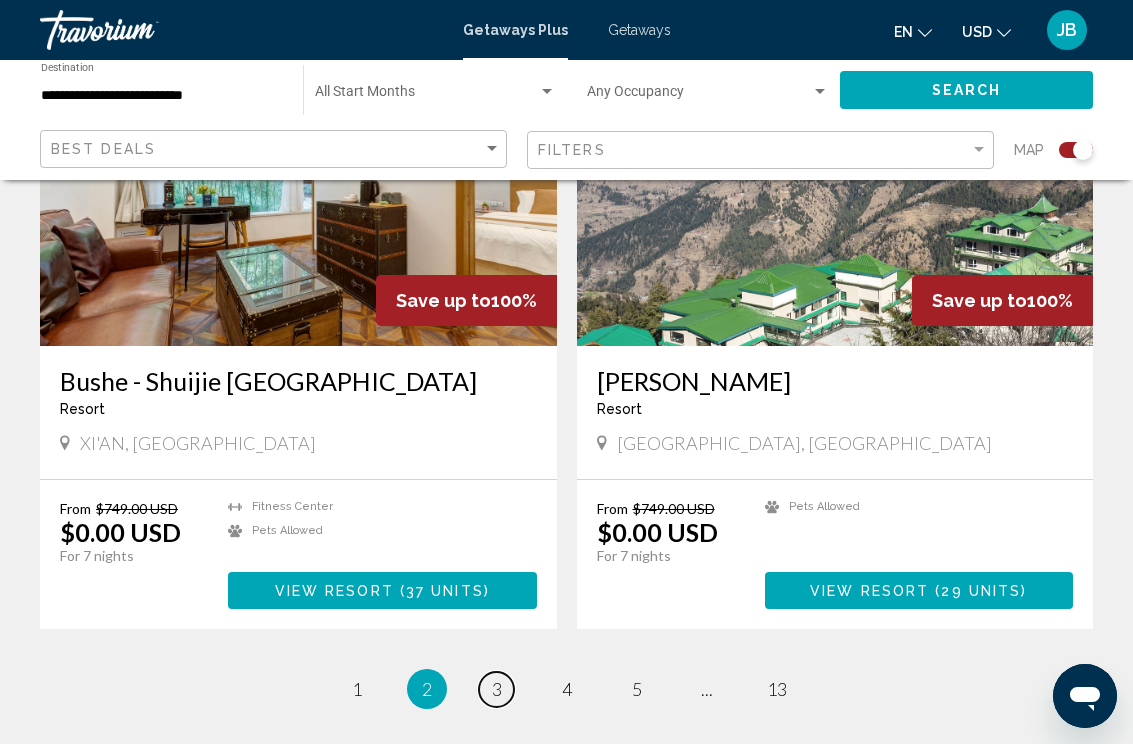 click on "page  3" at bounding box center (496, 689) 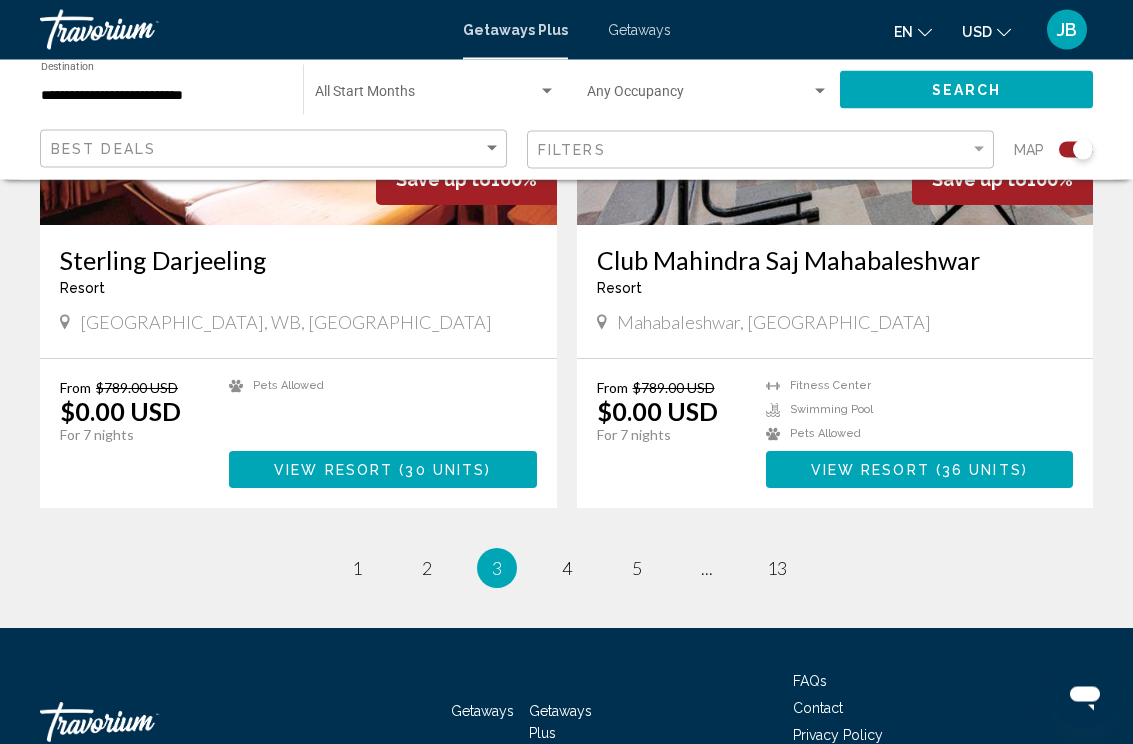 scroll, scrollTop: 4278, scrollLeft: 0, axis: vertical 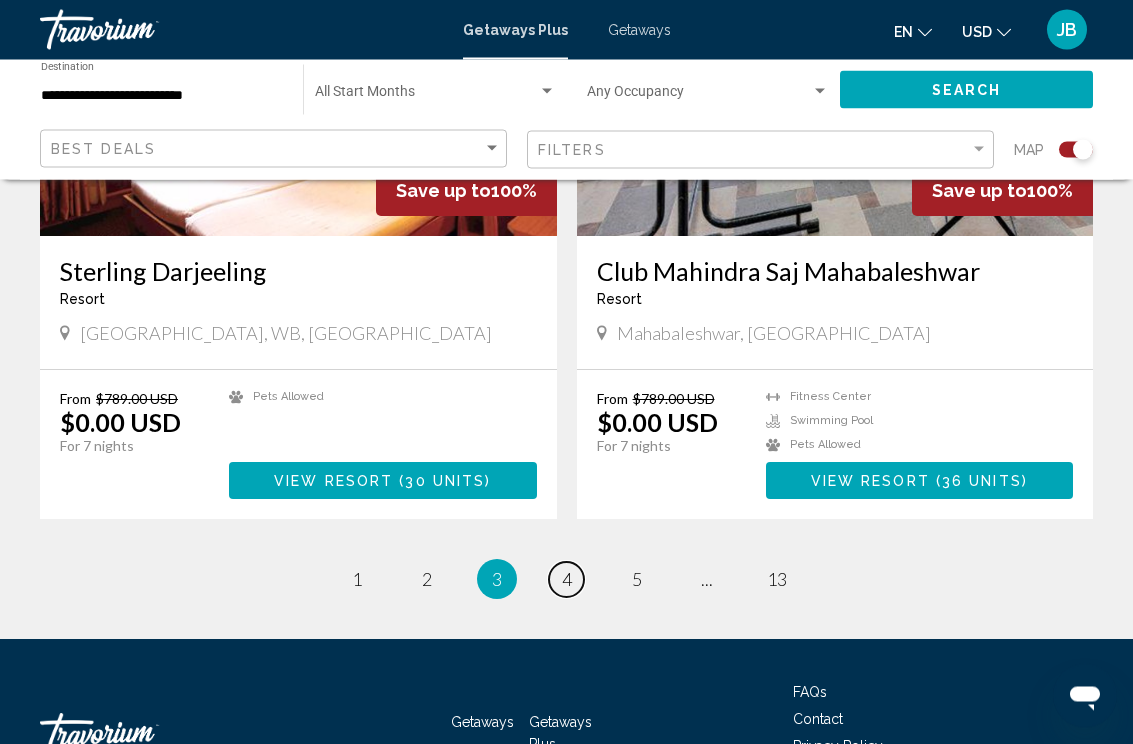 click on "page  4" at bounding box center [566, 580] 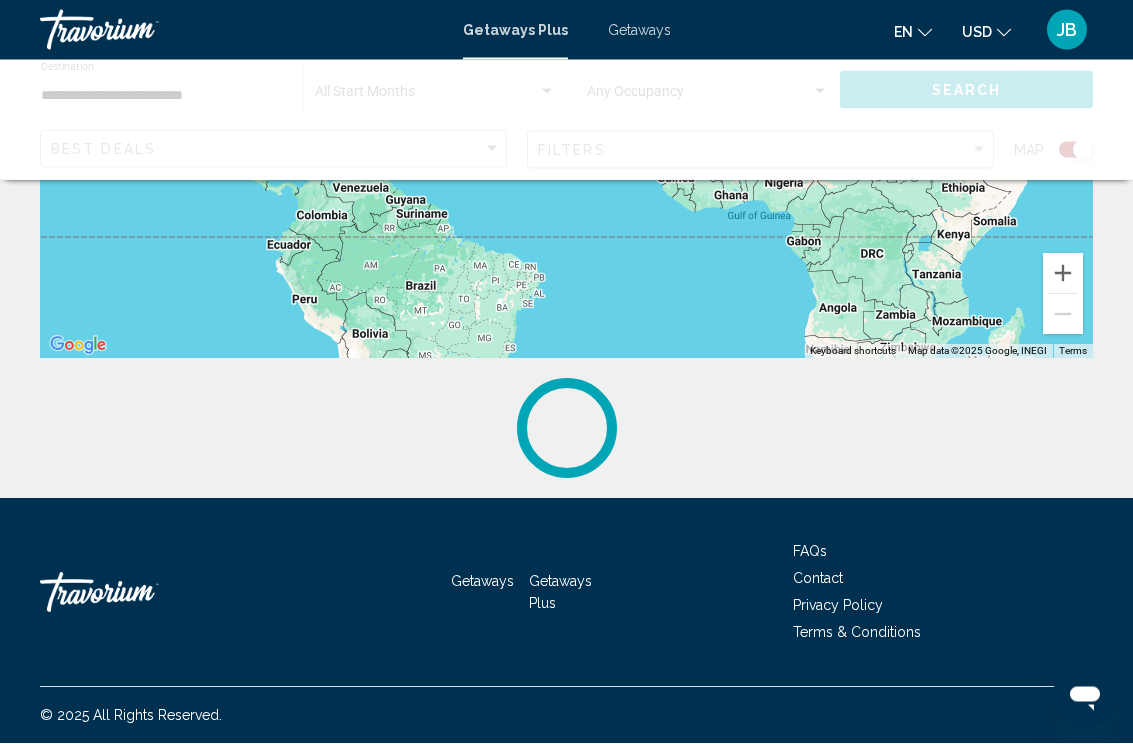scroll, scrollTop: 0, scrollLeft: 0, axis: both 